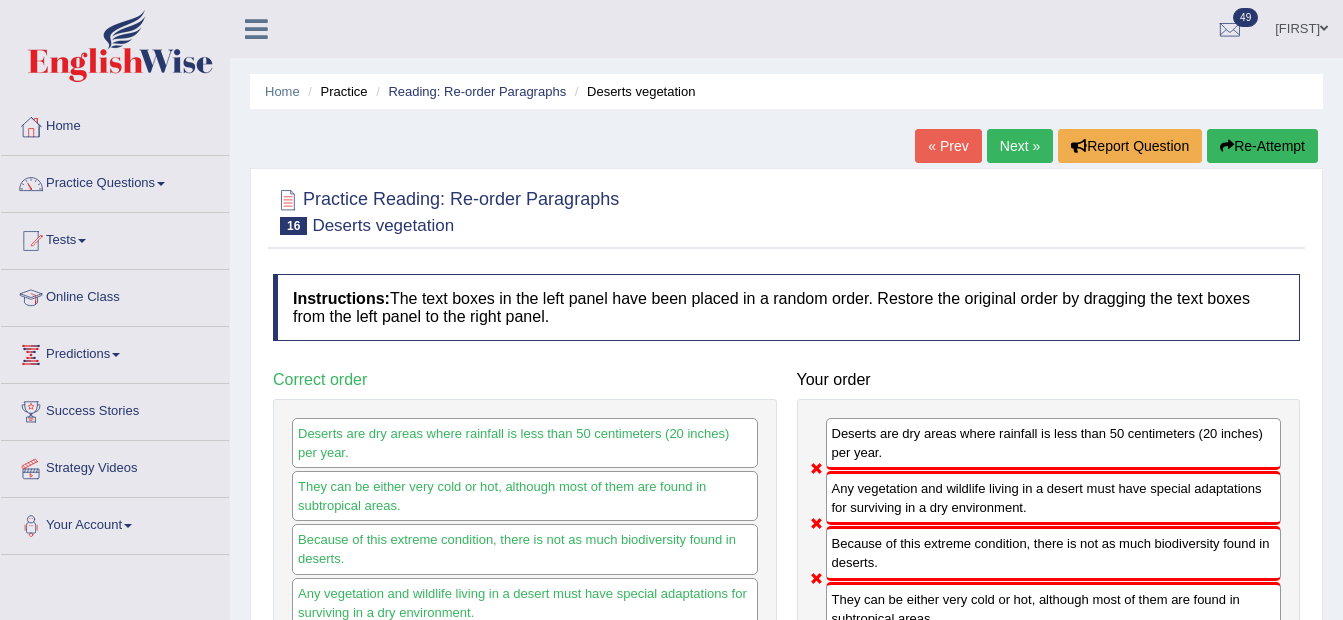 scroll, scrollTop: 300, scrollLeft: 0, axis: vertical 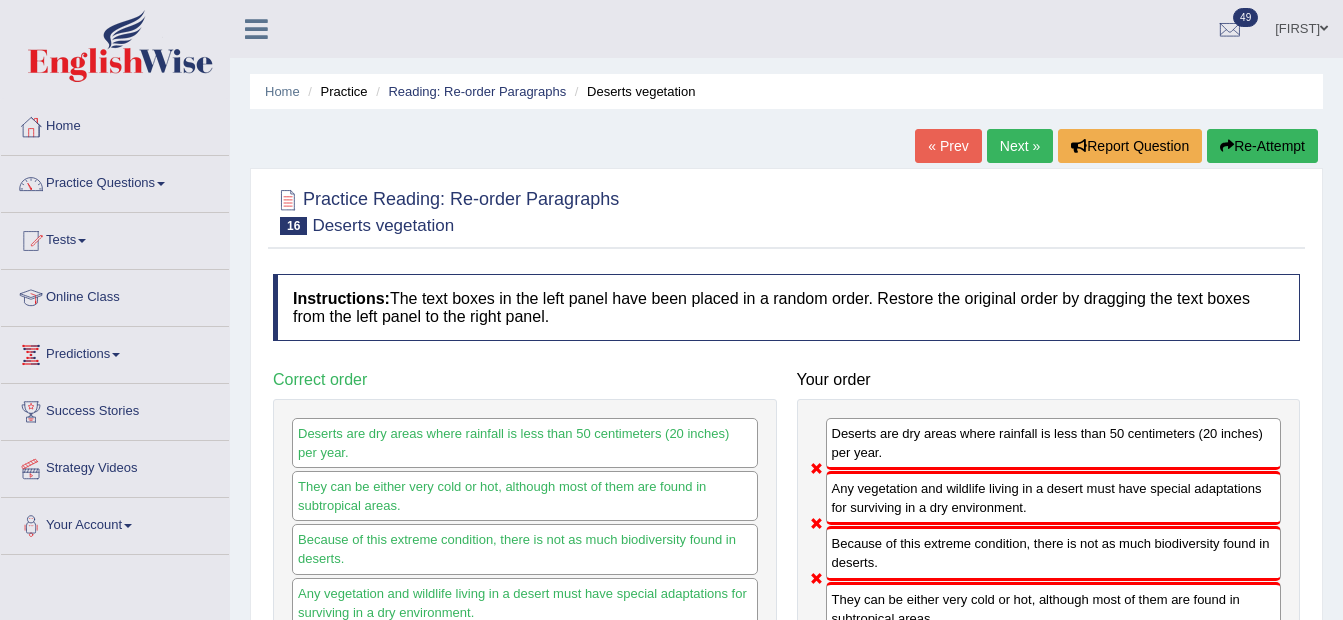 click on "Next »" at bounding box center (1020, 146) 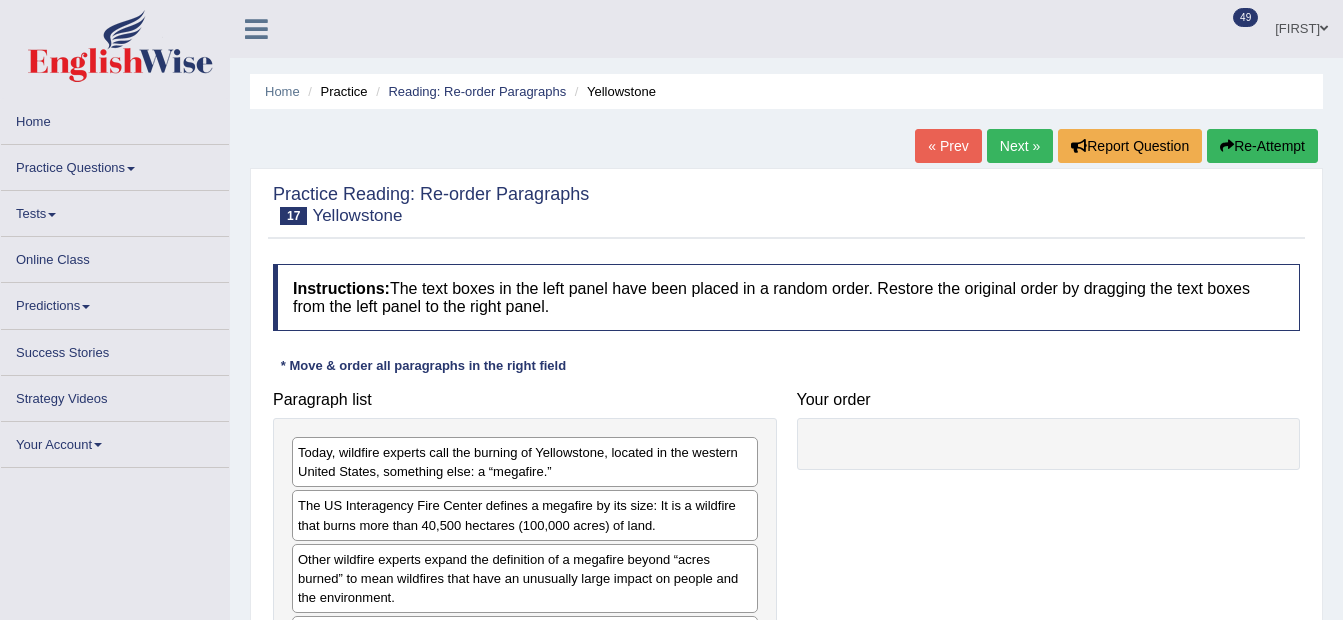 scroll, scrollTop: 300, scrollLeft: 0, axis: vertical 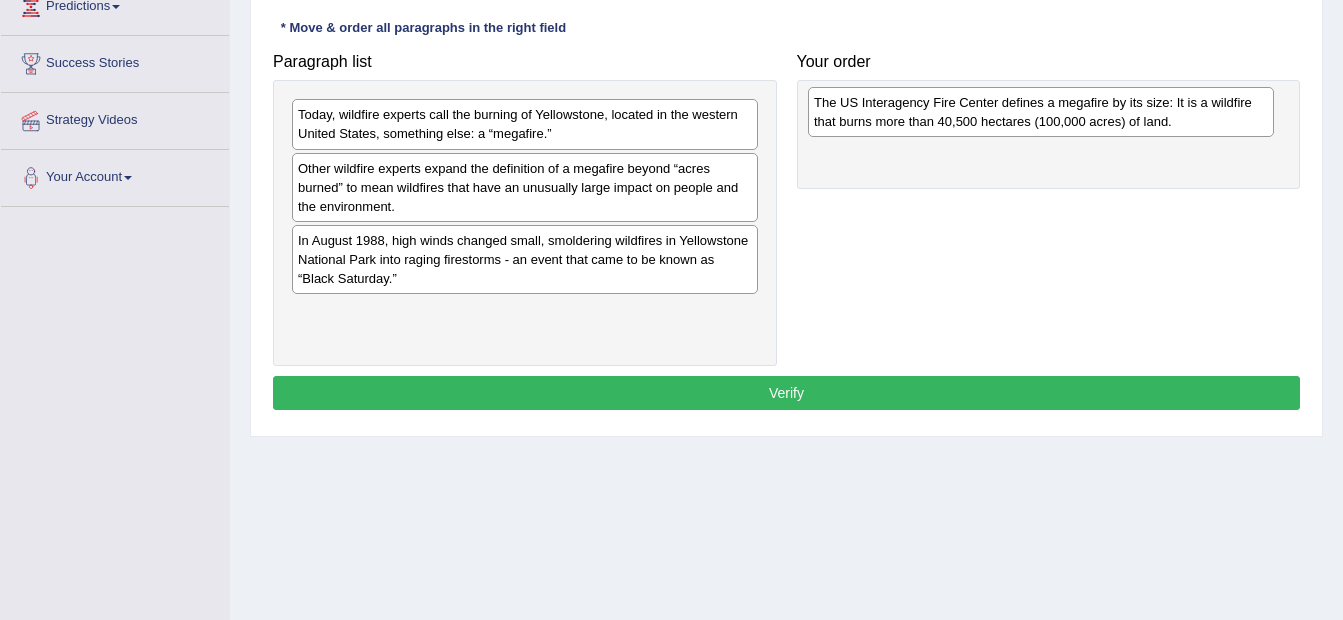 drag, startPoint x: 343, startPoint y: 187, endPoint x: 859, endPoint y: 121, distance: 520.2038 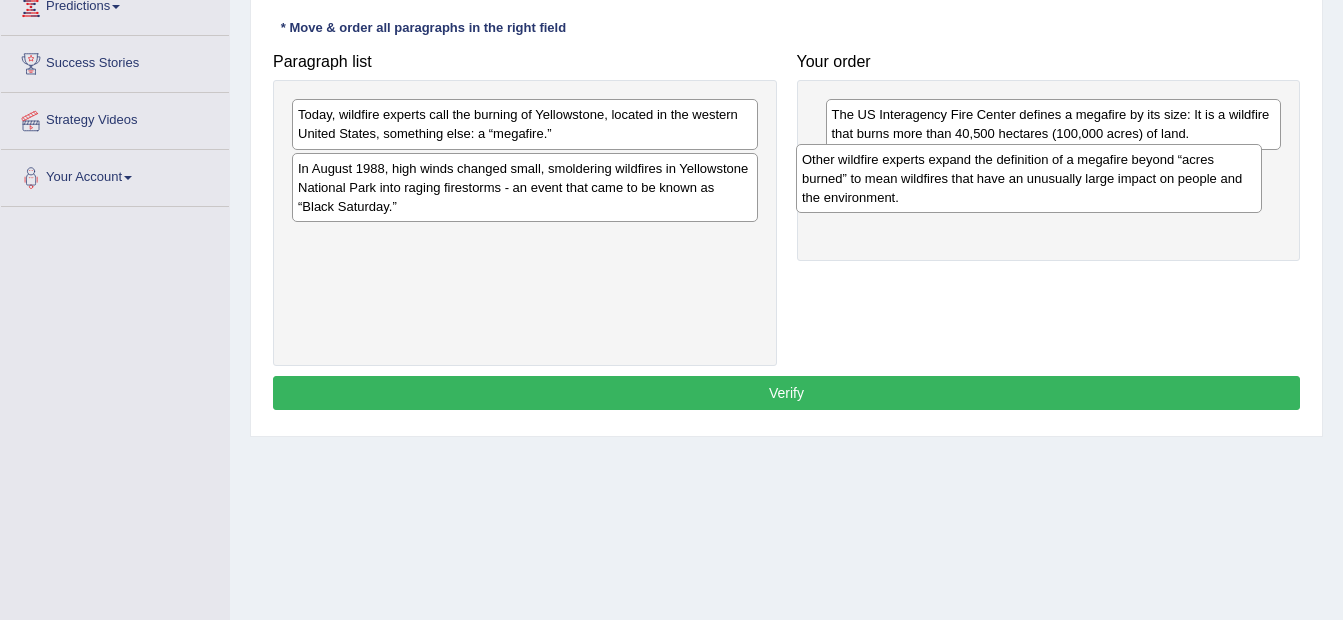 drag, startPoint x: 454, startPoint y: 183, endPoint x: 958, endPoint y: 174, distance: 504.08035 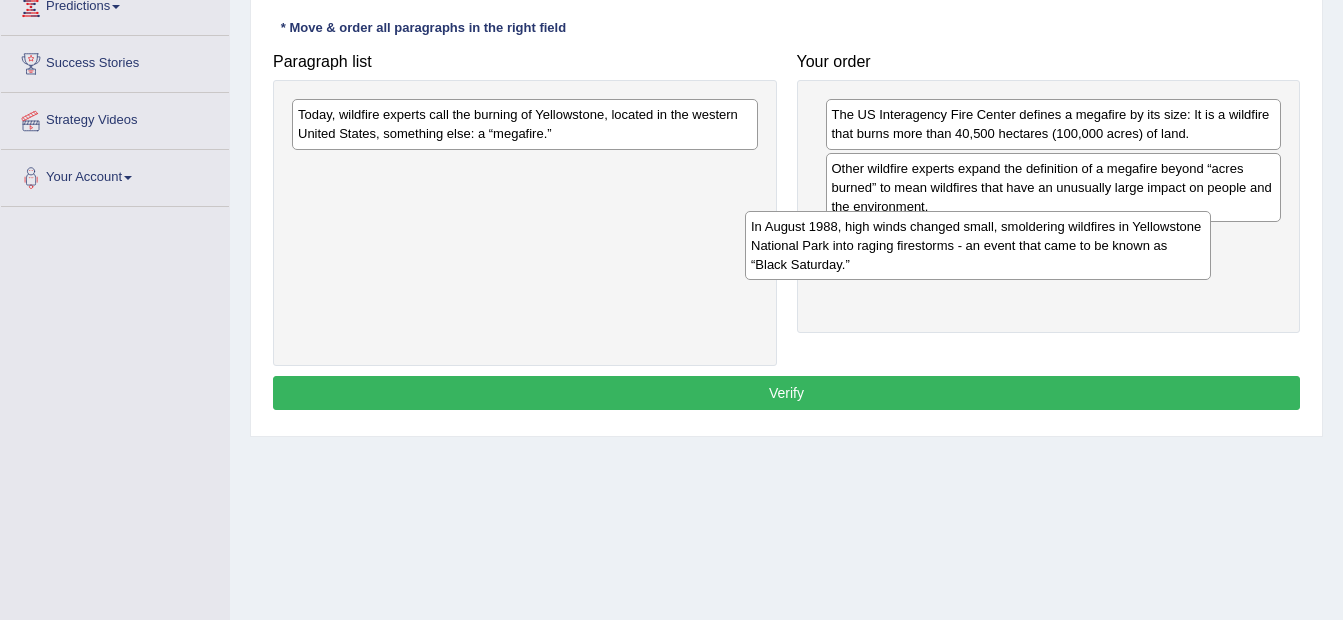 drag, startPoint x: 502, startPoint y: 206, endPoint x: 955, endPoint y: 264, distance: 456.69794 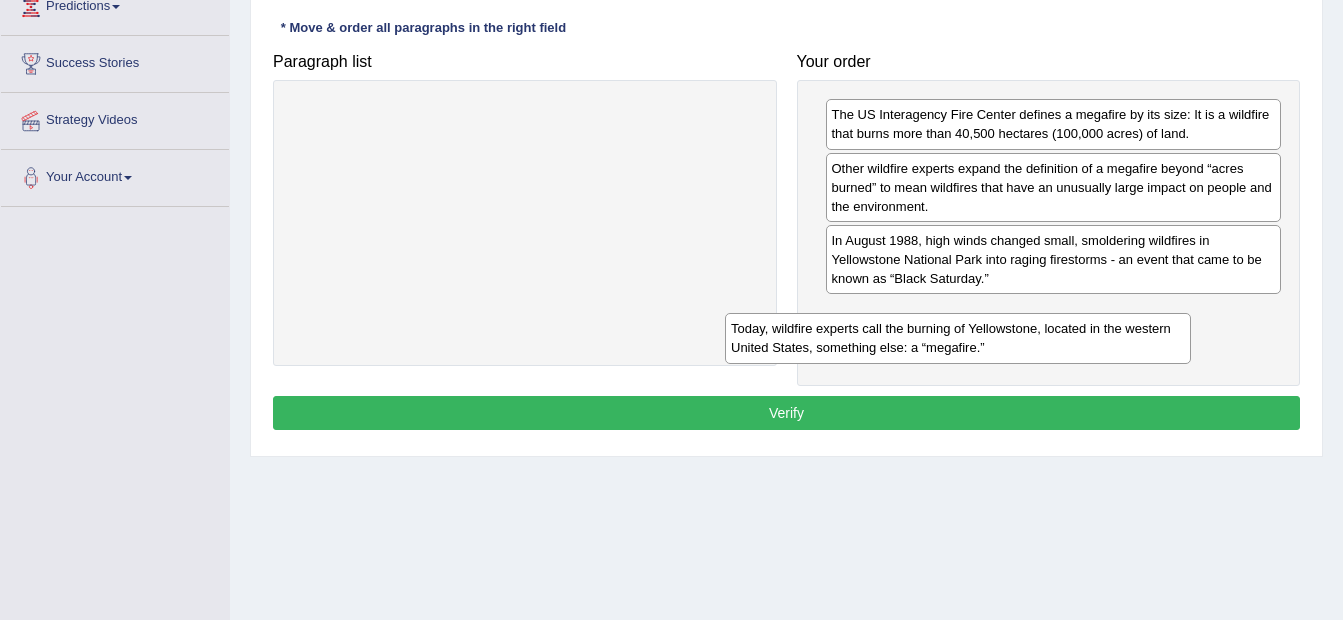 drag, startPoint x: 605, startPoint y: 131, endPoint x: 1021, endPoint y: 347, distance: 468.73447 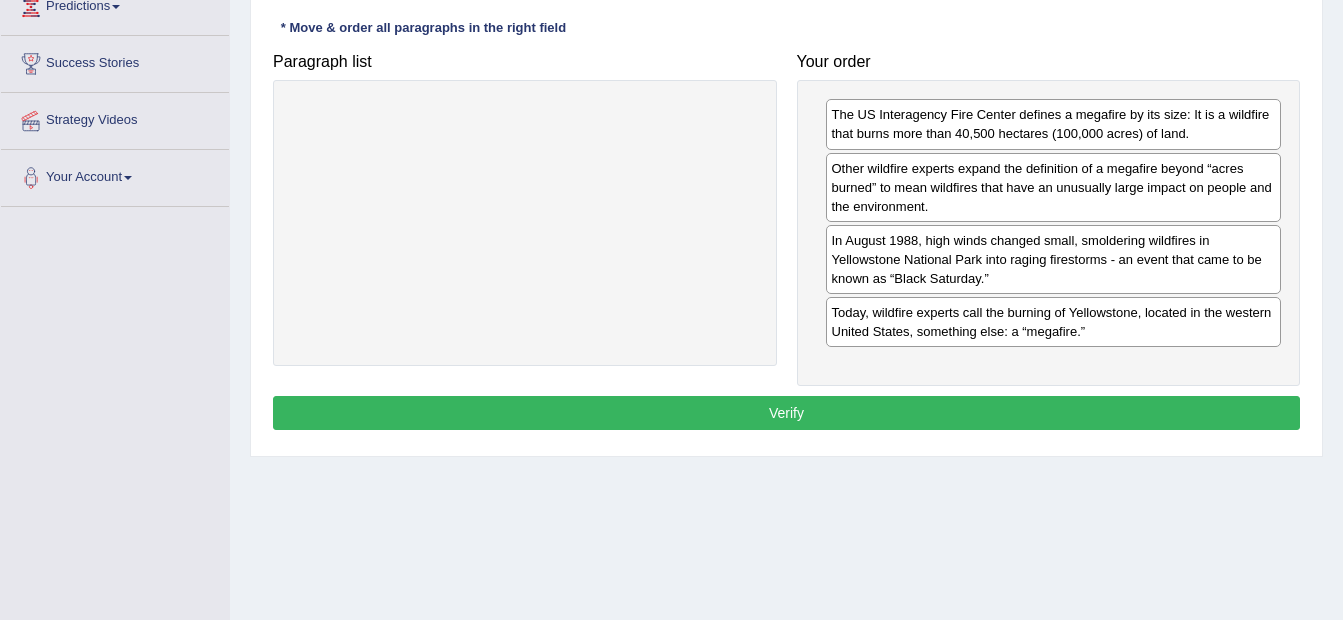 click on "Verify" at bounding box center [786, 413] 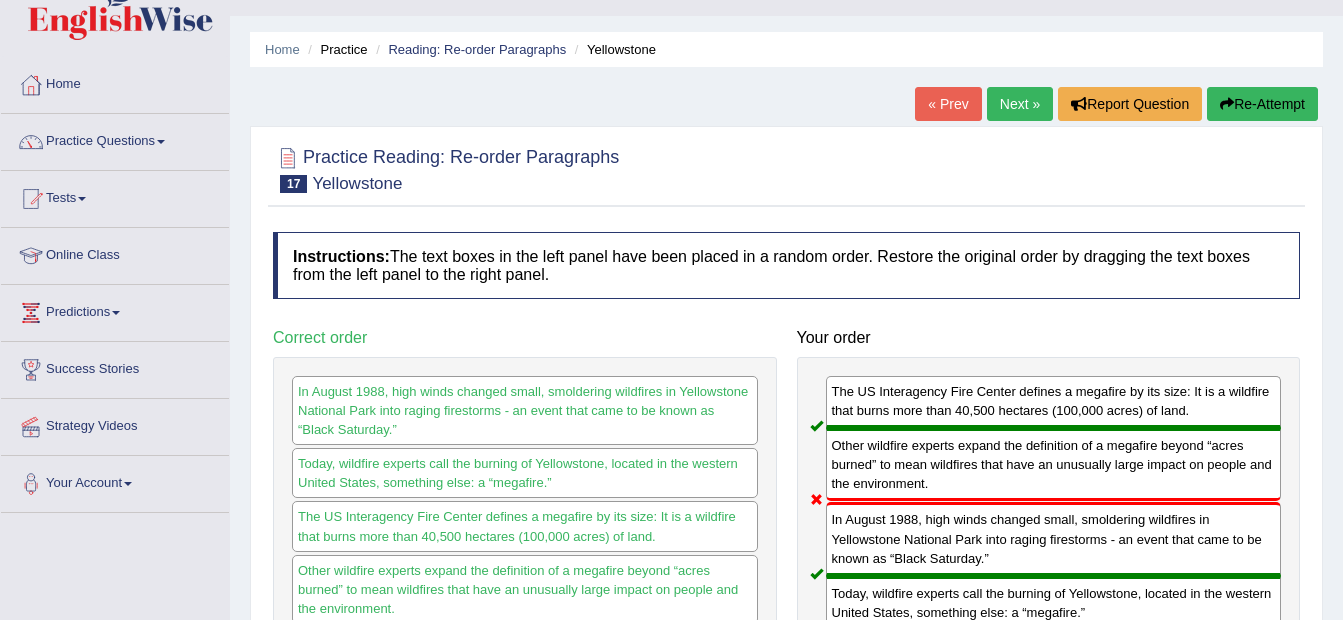 scroll, scrollTop: 0, scrollLeft: 0, axis: both 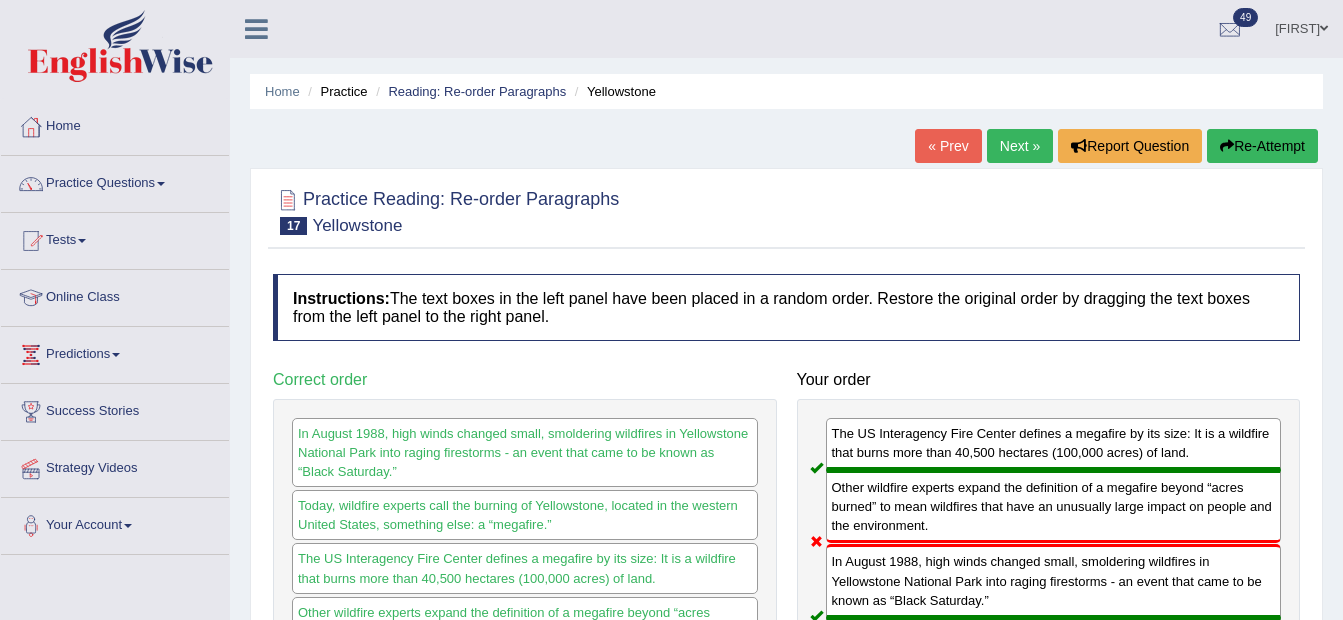 click on "Next »" at bounding box center (1020, 146) 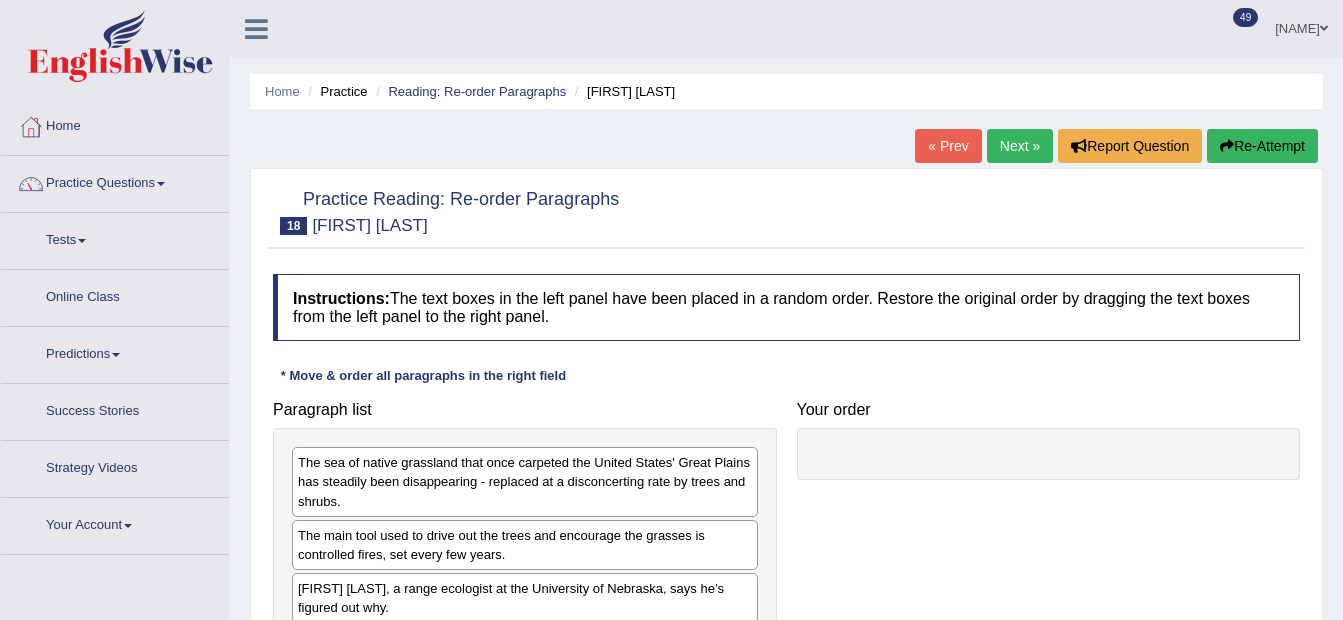 scroll, scrollTop: 300, scrollLeft: 0, axis: vertical 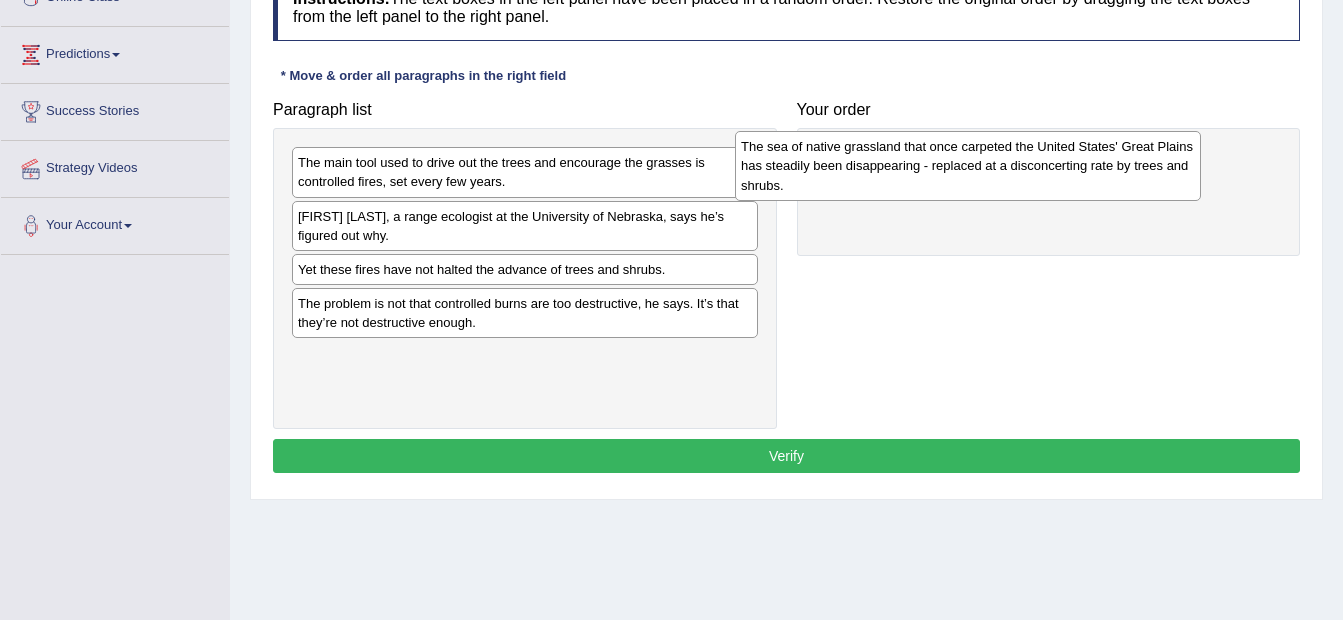 drag, startPoint x: 481, startPoint y: 187, endPoint x: 924, endPoint y: 171, distance: 443.28885 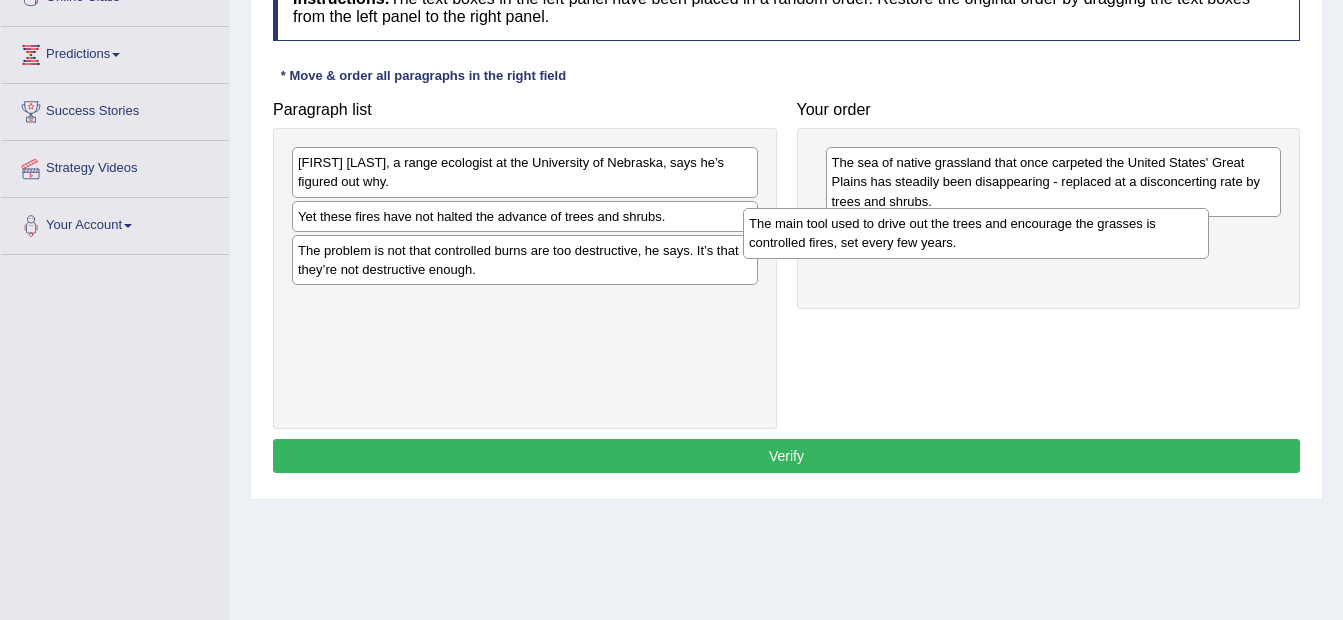 drag, startPoint x: 397, startPoint y: 188, endPoint x: 848, endPoint y: 249, distance: 455.10657 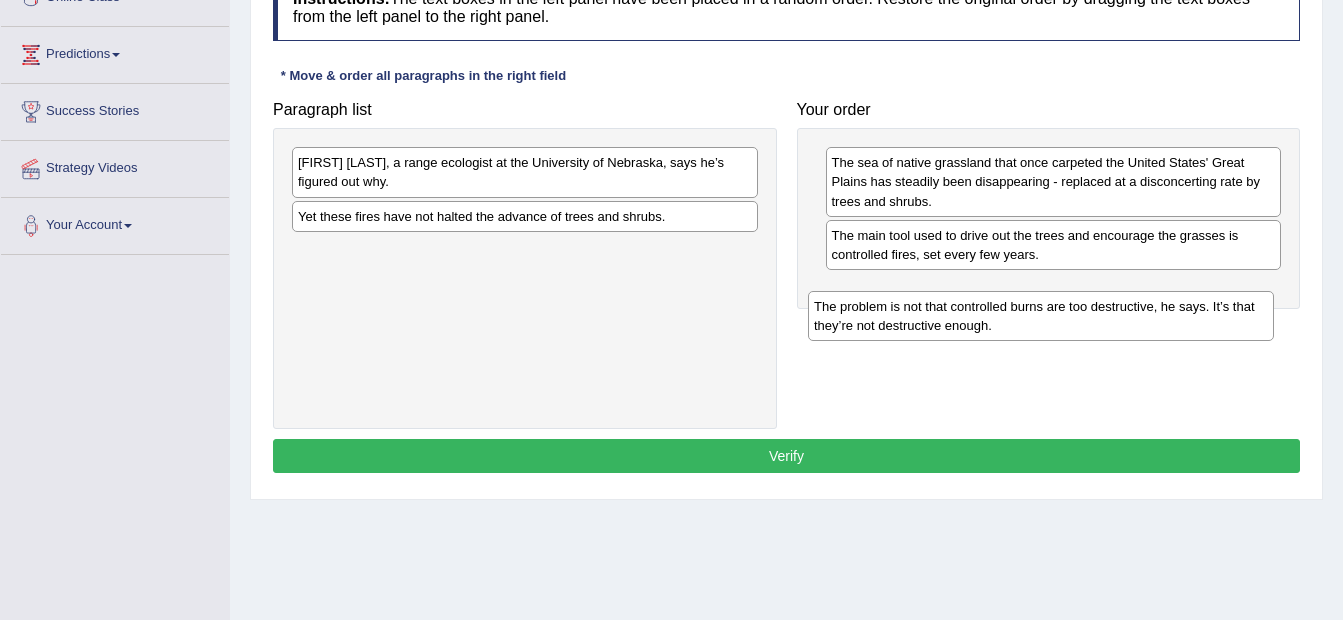 drag, startPoint x: 471, startPoint y: 278, endPoint x: 987, endPoint y: 334, distance: 519.02985 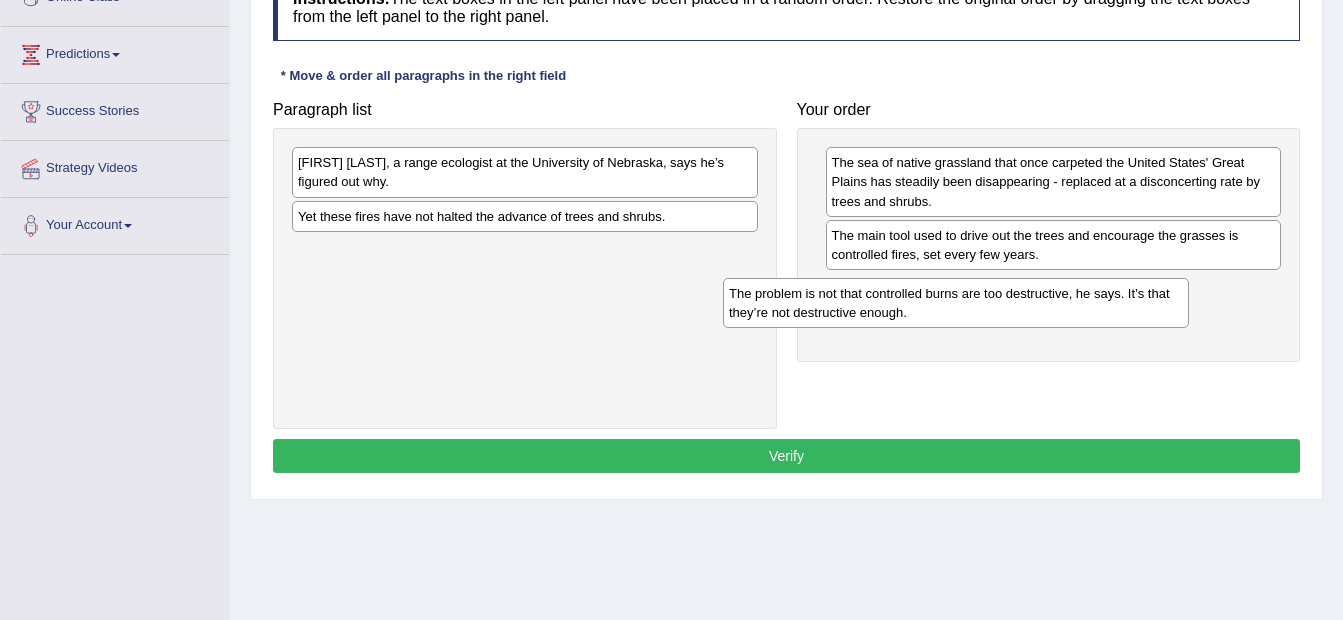 drag, startPoint x: 714, startPoint y: 249, endPoint x: 1145, endPoint y: 292, distance: 433.1397 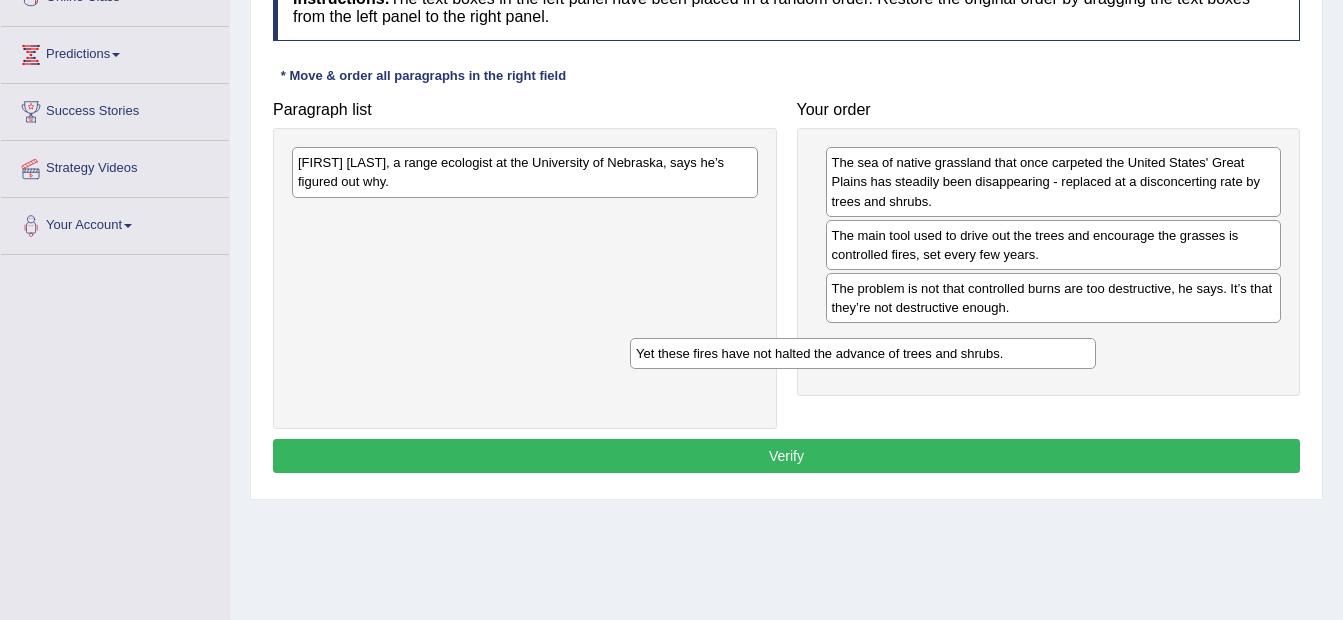drag, startPoint x: 739, startPoint y: 208, endPoint x: 1089, endPoint y: 346, distance: 376.22333 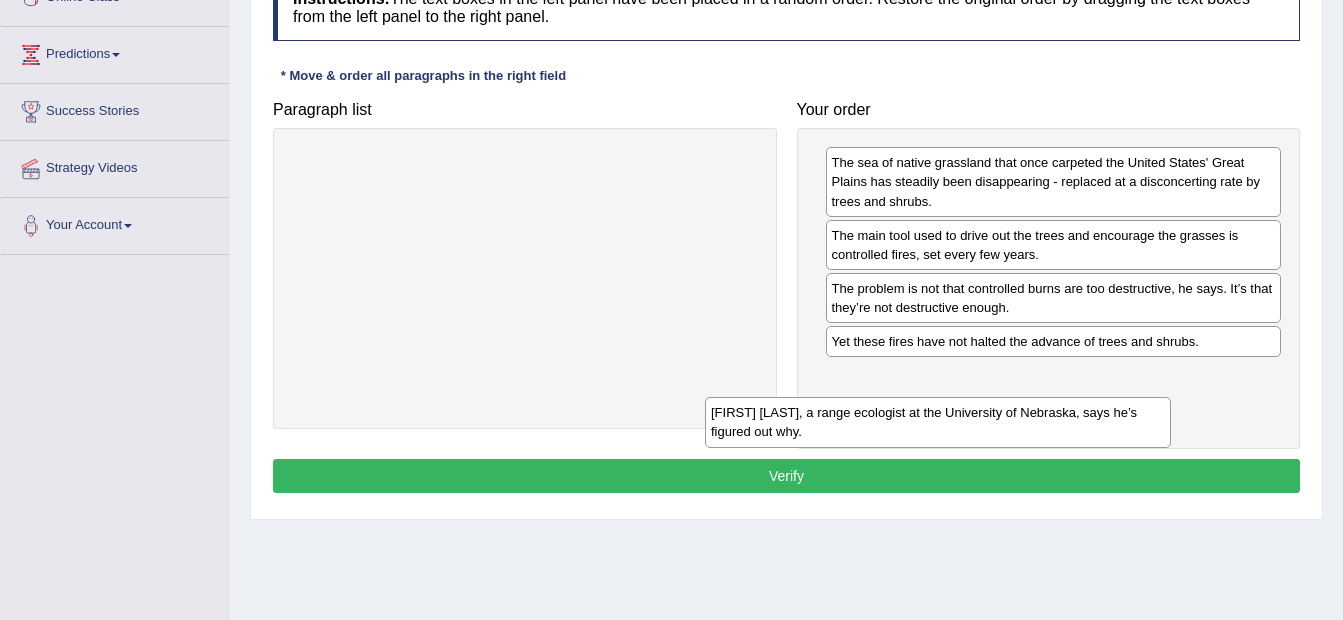 drag, startPoint x: 590, startPoint y: 193, endPoint x: 1030, endPoint y: 432, distance: 500.7205 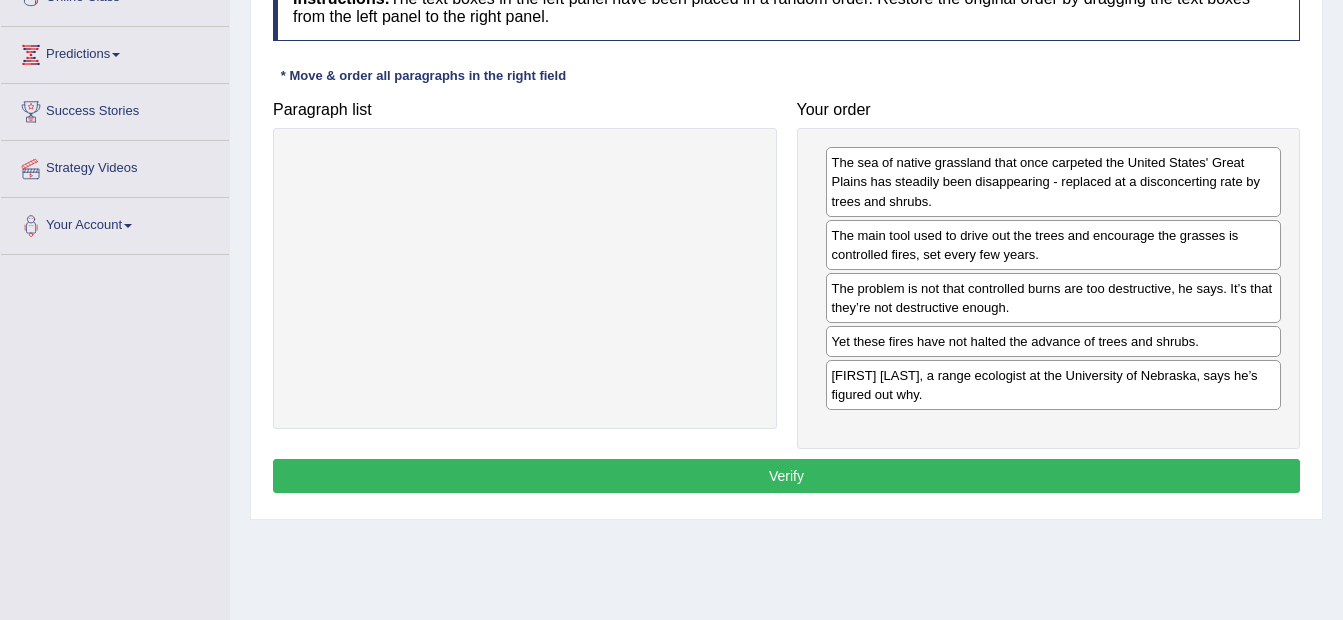 click on "Verify" at bounding box center [786, 476] 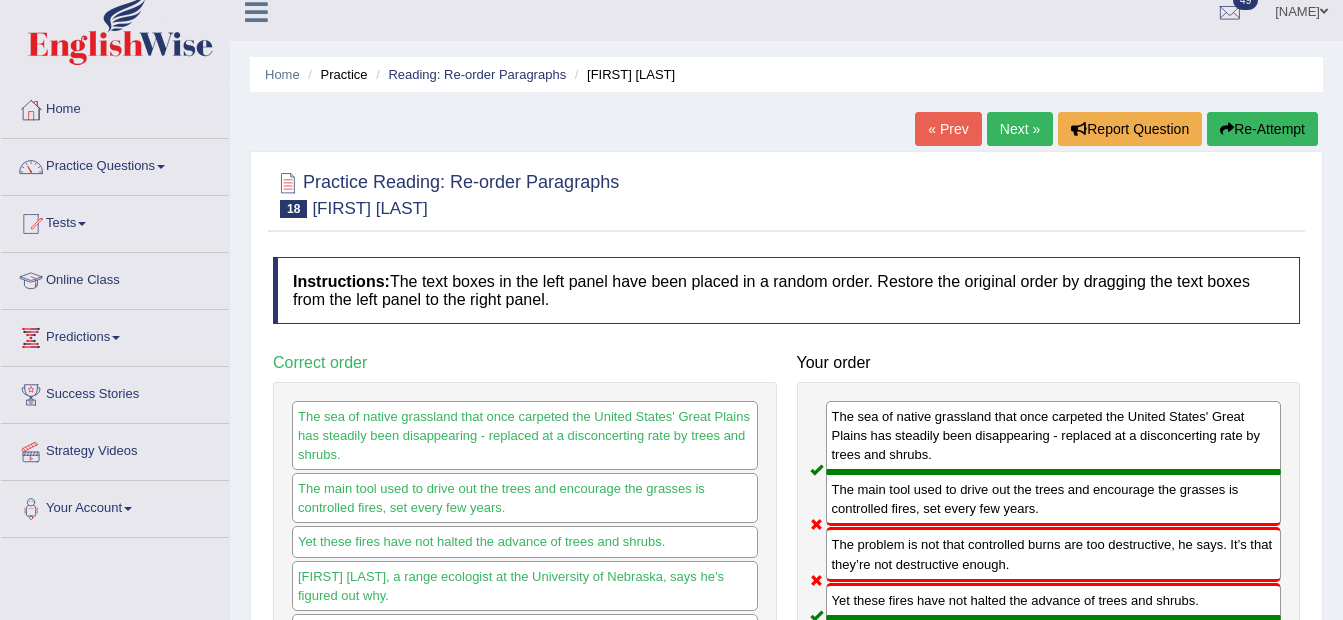 scroll, scrollTop: 0, scrollLeft: 0, axis: both 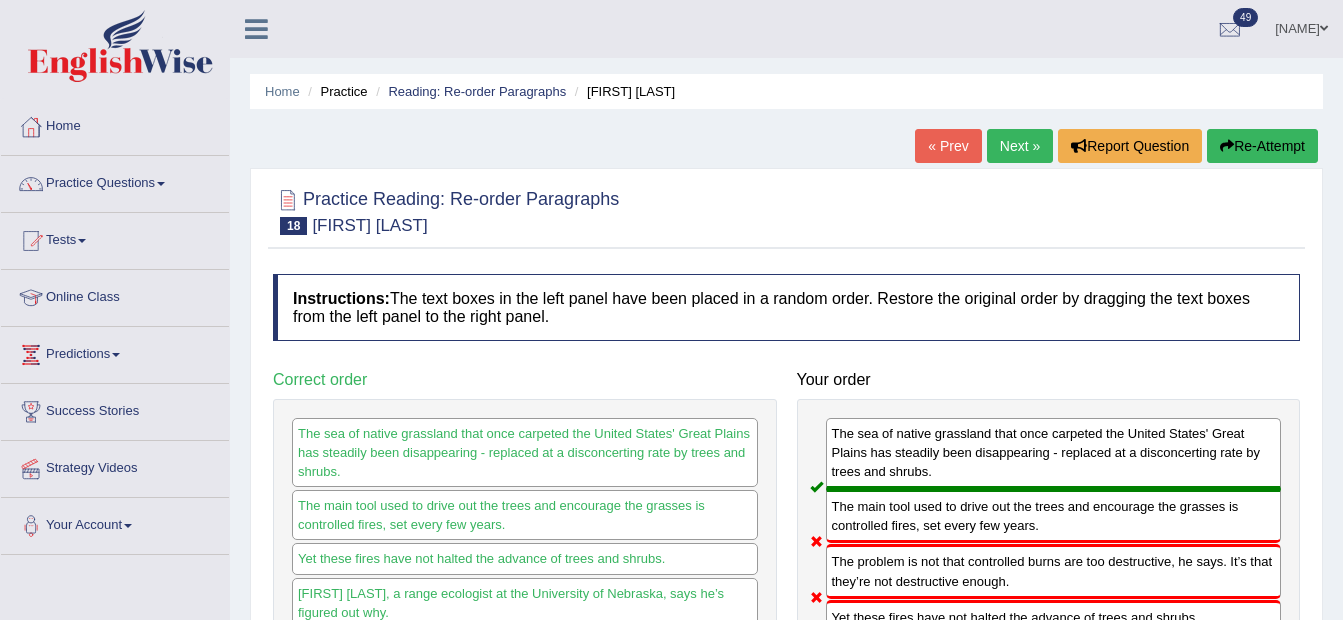 click on "Next »" at bounding box center (1020, 146) 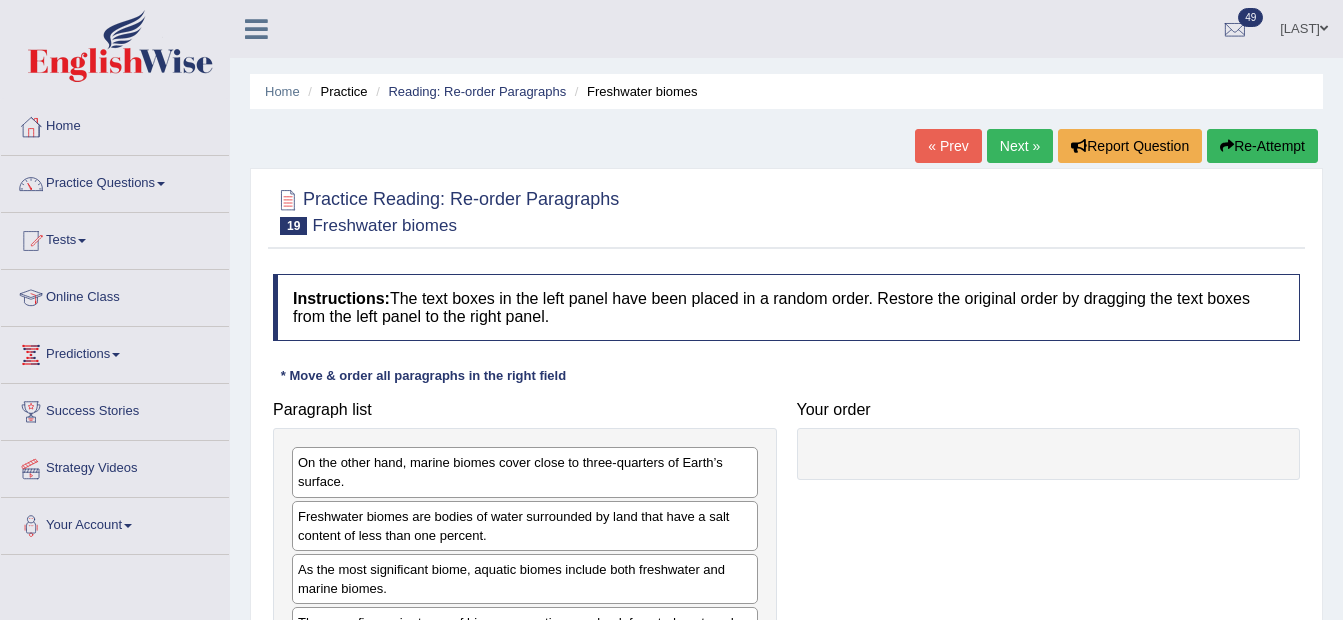 scroll, scrollTop: 200, scrollLeft: 0, axis: vertical 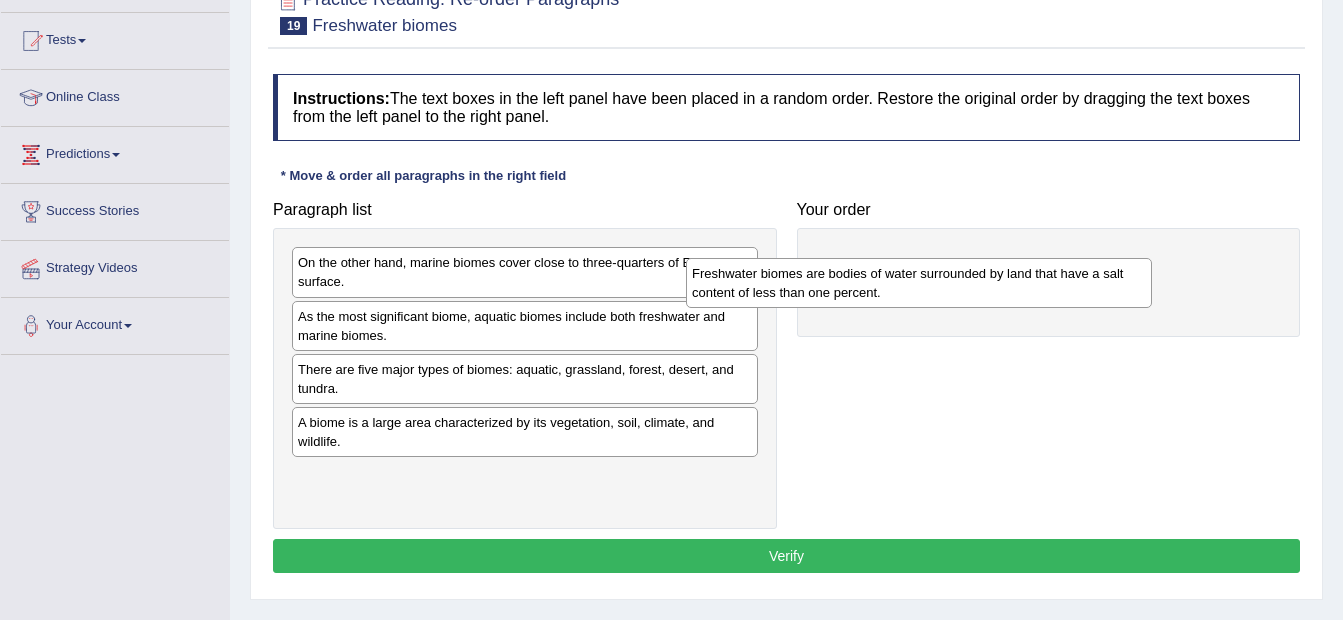 drag, startPoint x: 456, startPoint y: 334, endPoint x: 856, endPoint y: 287, distance: 402.75177 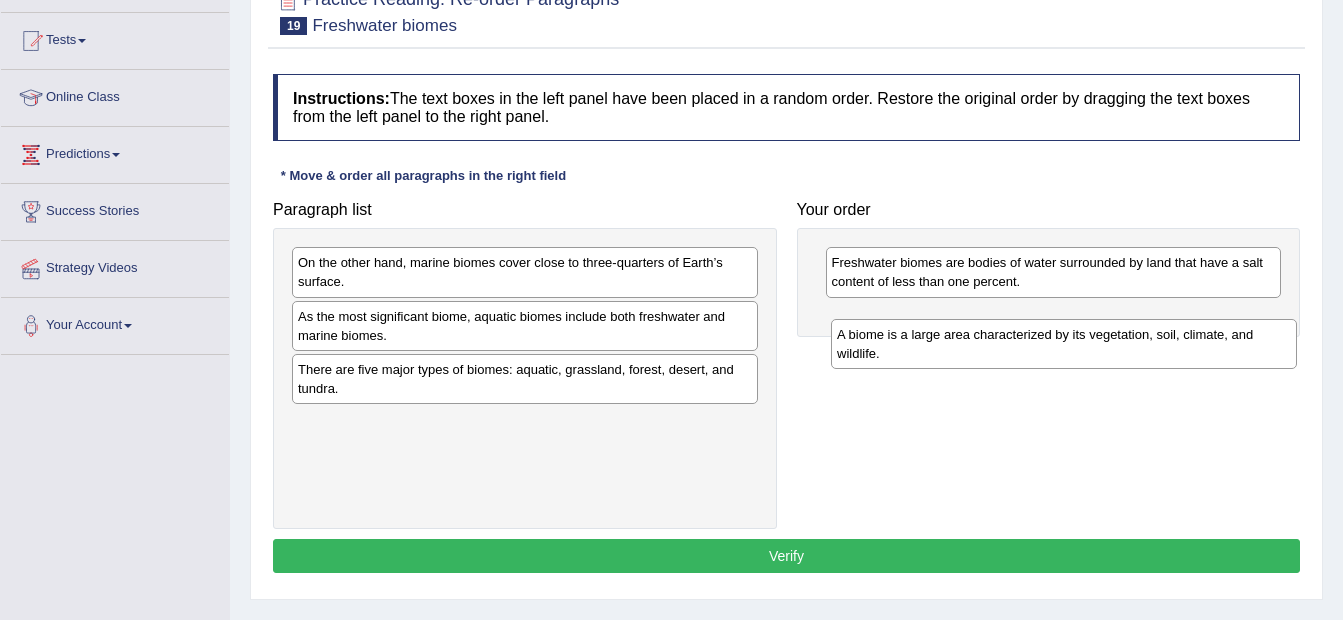 drag, startPoint x: 562, startPoint y: 431, endPoint x: 1108, endPoint y: 340, distance: 553.5314 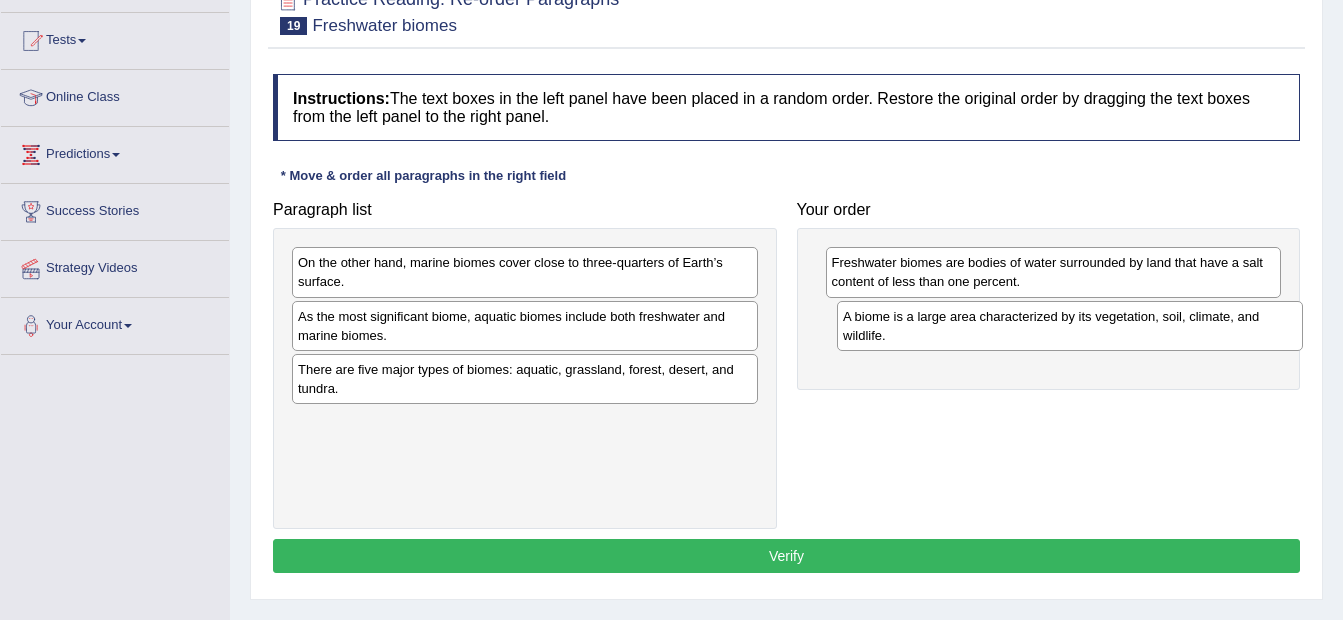 drag, startPoint x: 631, startPoint y: 423, endPoint x: 1163, endPoint y: 308, distance: 544.2876 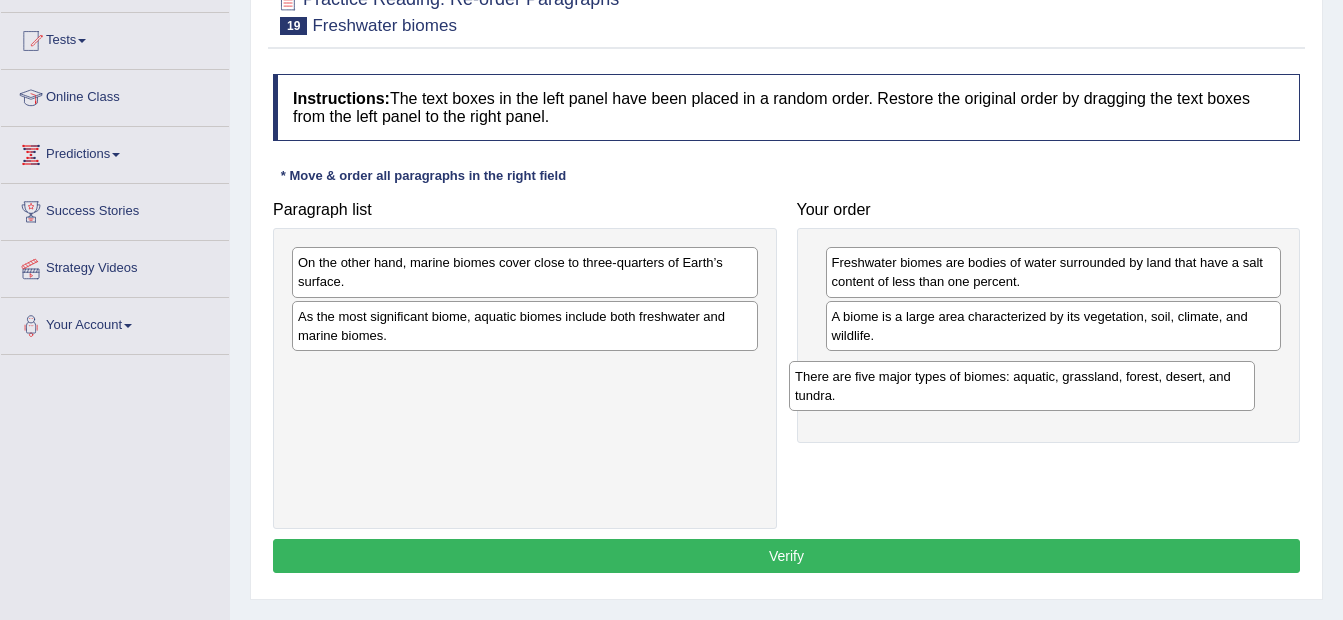 drag, startPoint x: 665, startPoint y: 390, endPoint x: 1162, endPoint y: 397, distance: 497.0493 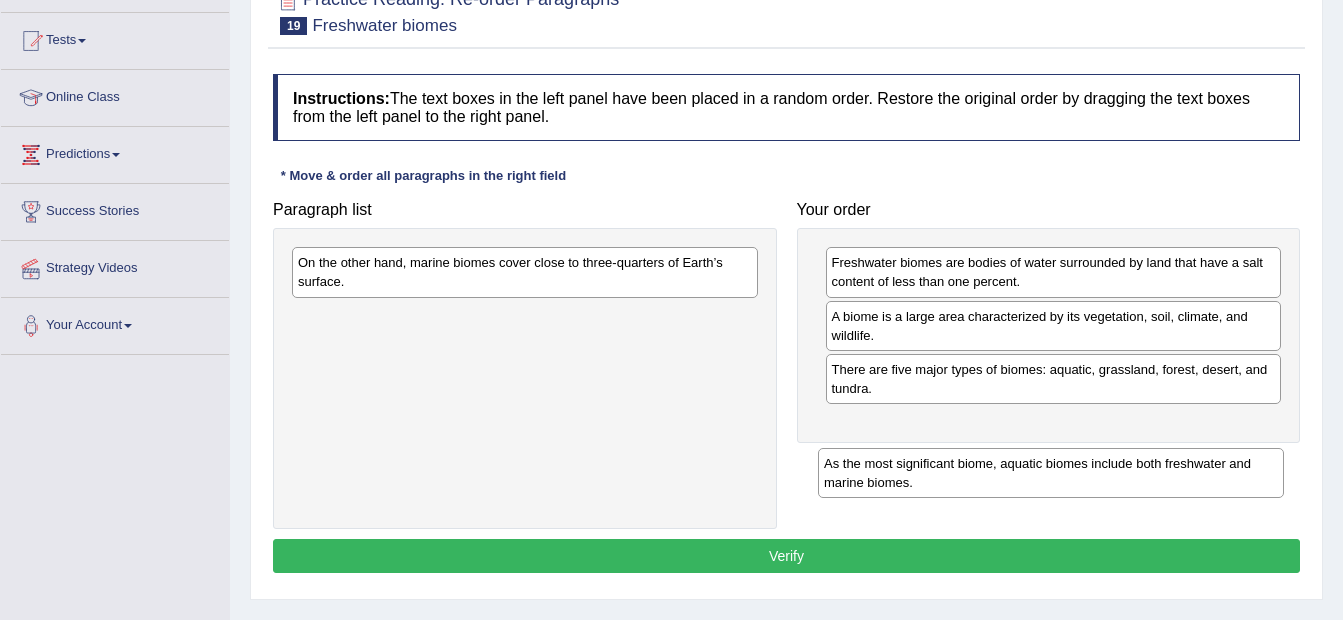 drag, startPoint x: 628, startPoint y: 344, endPoint x: 1154, endPoint y: 491, distance: 546.1547 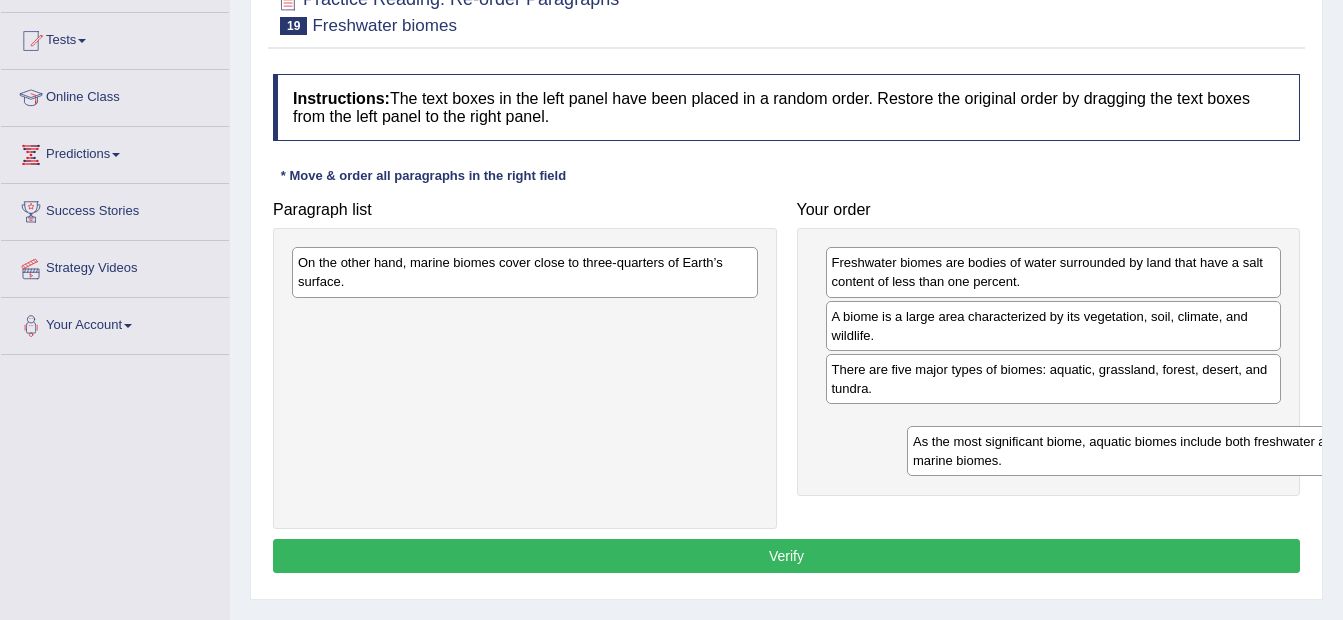 drag, startPoint x: 340, startPoint y: 316, endPoint x: 955, endPoint y: 441, distance: 627.5747 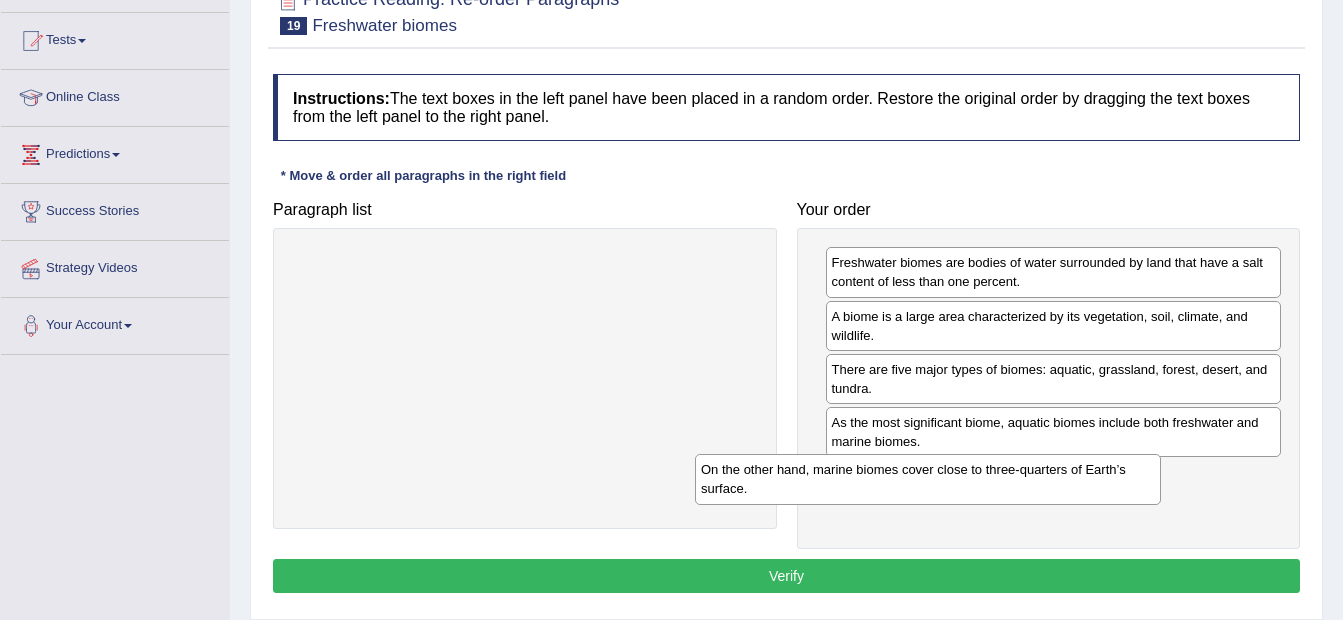 drag, startPoint x: 477, startPoint y: 285, endPoint x: 883, endPoint y: 492, distance: 455.7247 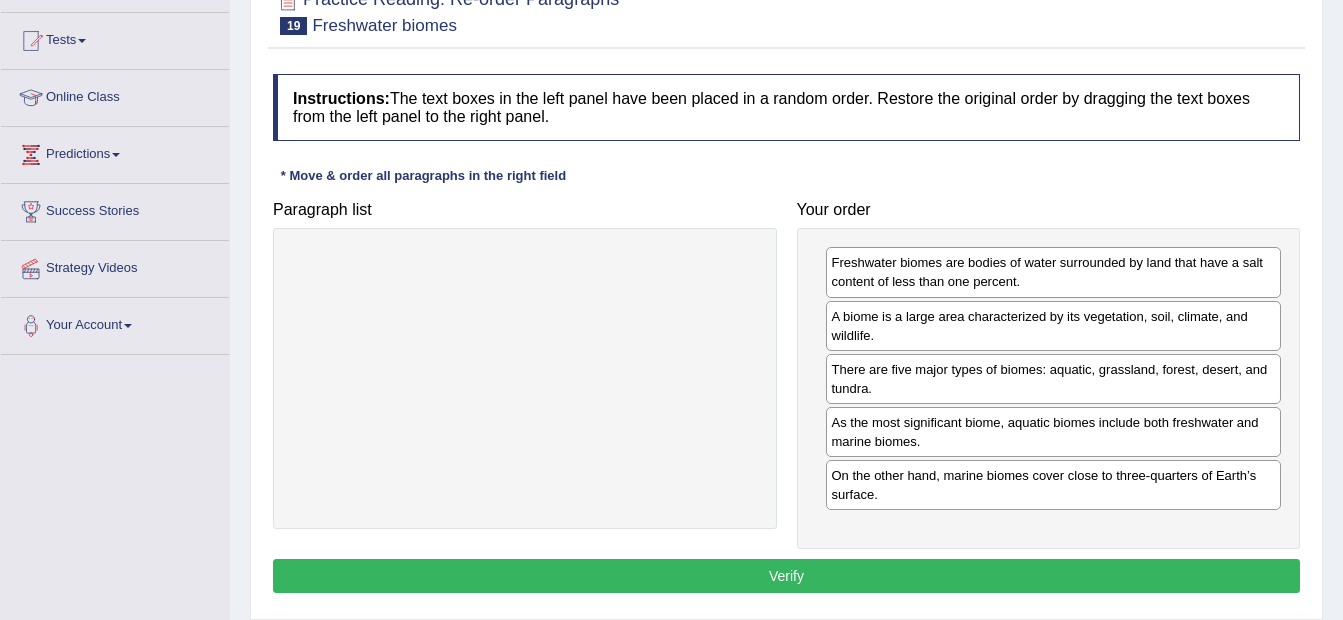 click on "Verify" at bounding box center (786, 576) 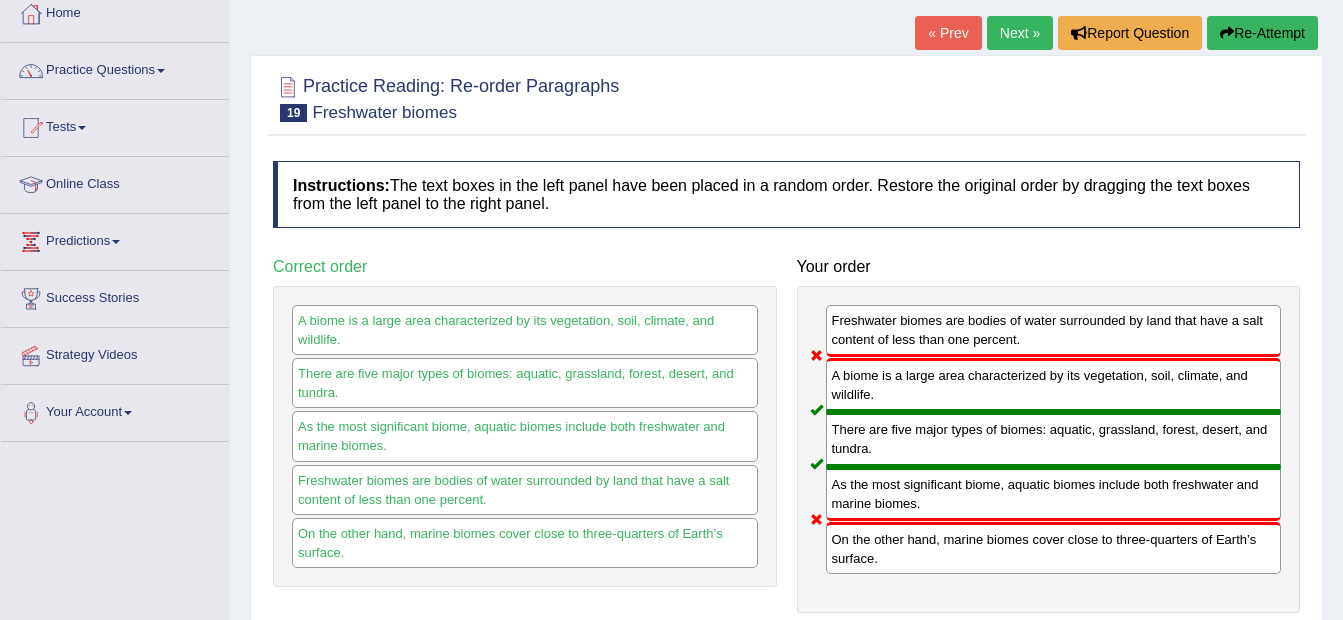 scroll, scrollTop: 0, scrollLeft: 0, axis: both 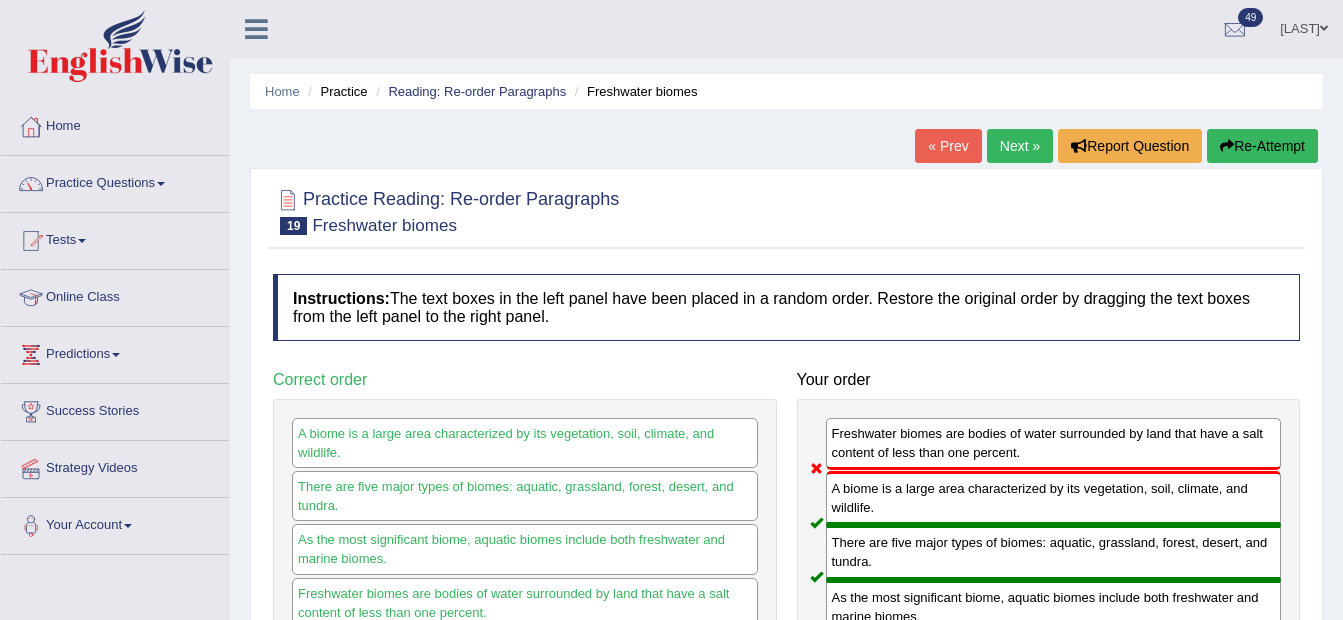 click on "Next »" at bounding box center (1020, 146) 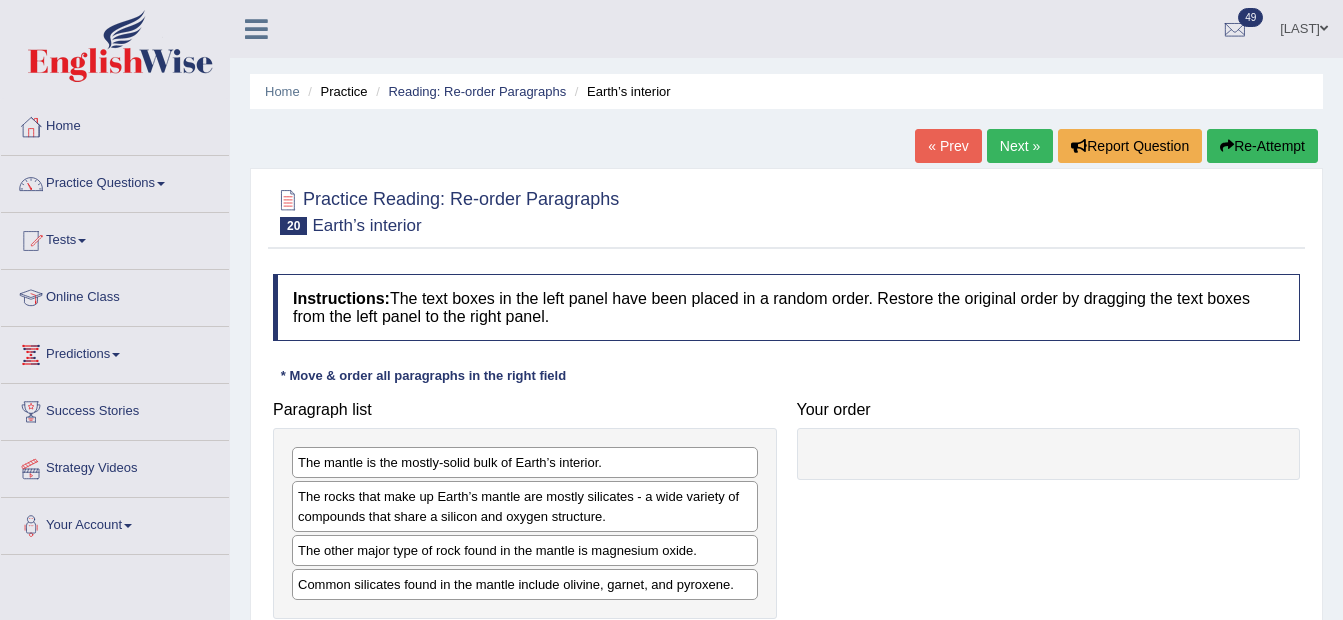 scroll, scrollTop: 430, scrollLeft: 0, axis: vertical 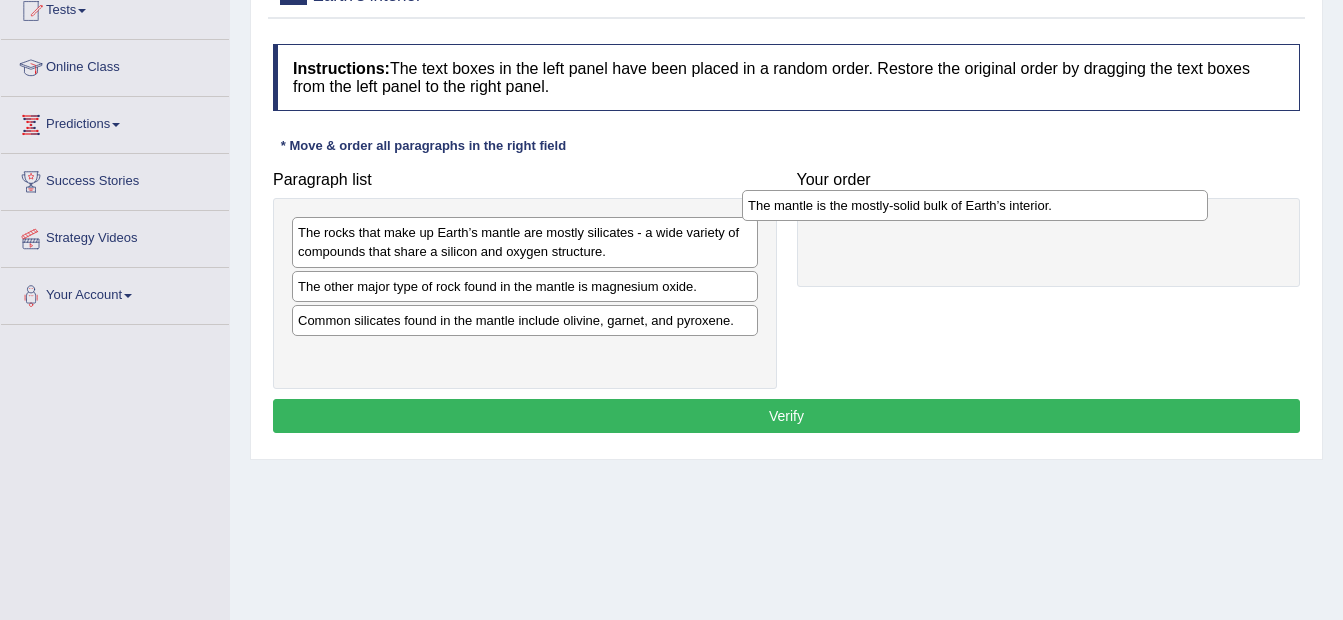 drag, startPoint x: 440, startPoint y: 230, endPoint x: 890, endPoint y: 203, distance: 450.80927 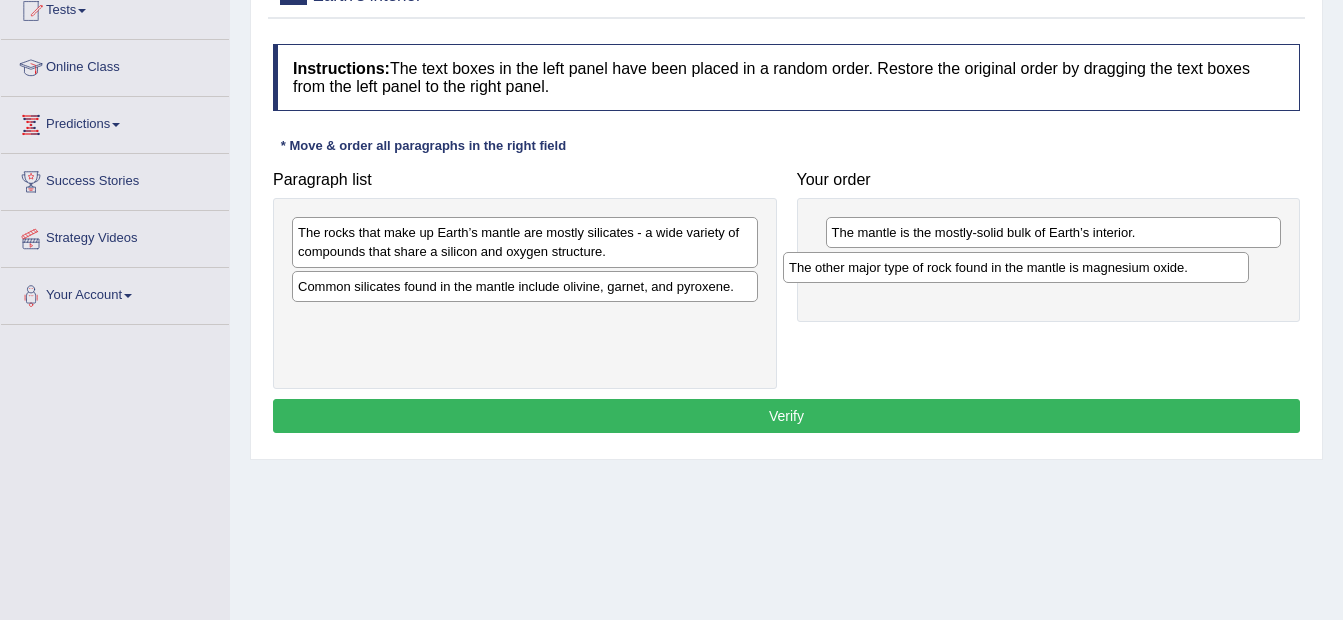drag, startPoint x: 522, startPoint y: 298, endPoint x: 1013, endPoint y: 279, distance: 491.3675 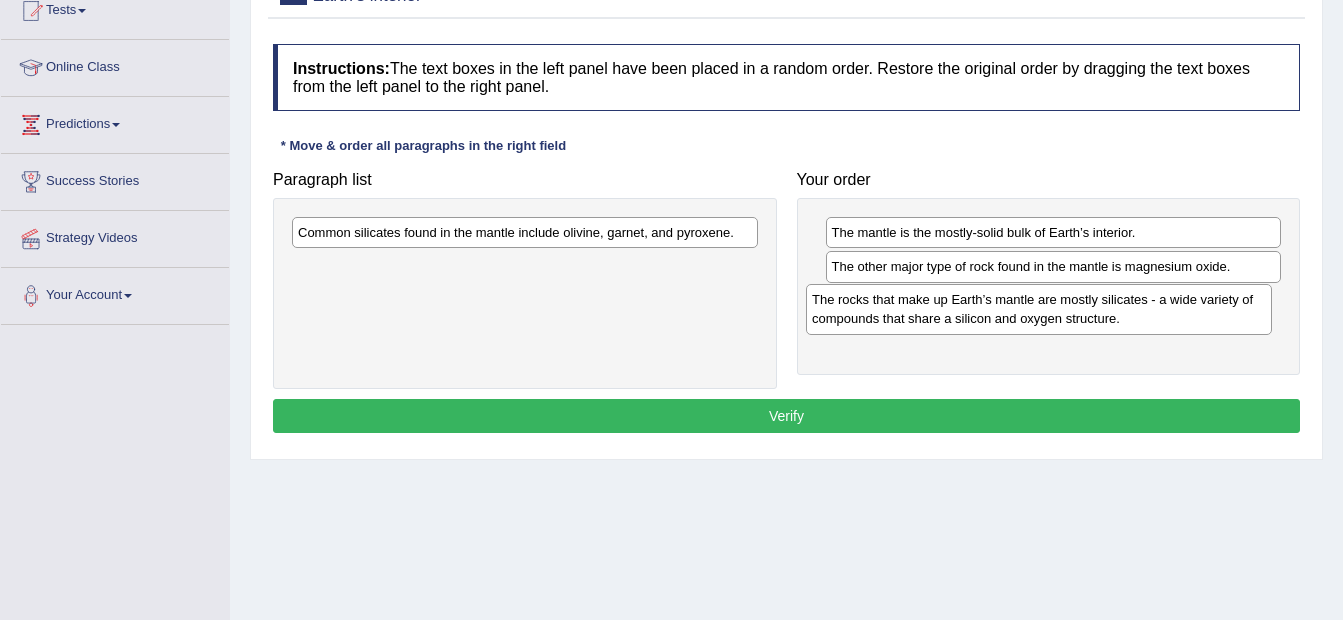 drag, startPoint x: 579, startPoint y: 247, endPoint x: 934, endPoint y: 280, distance: 356.53052 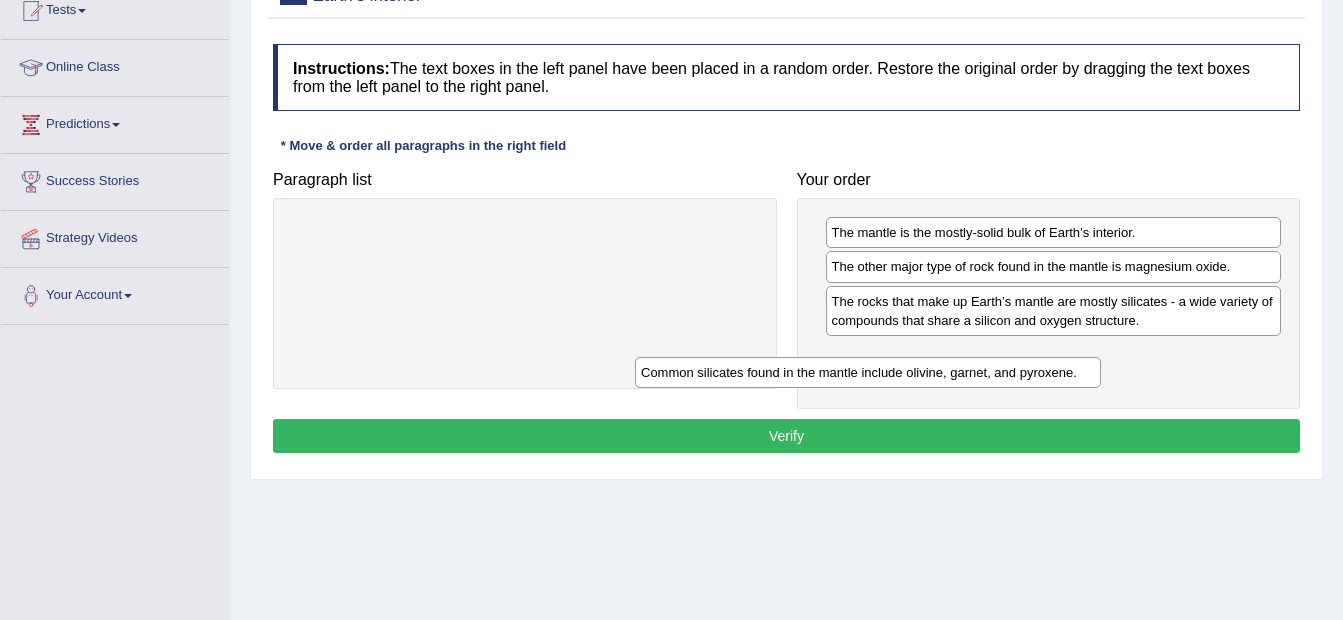 drag, startPoint x: 625, startPoint y: 235, endPoint x: 993, endPoint y: 359, distance: 388.32974 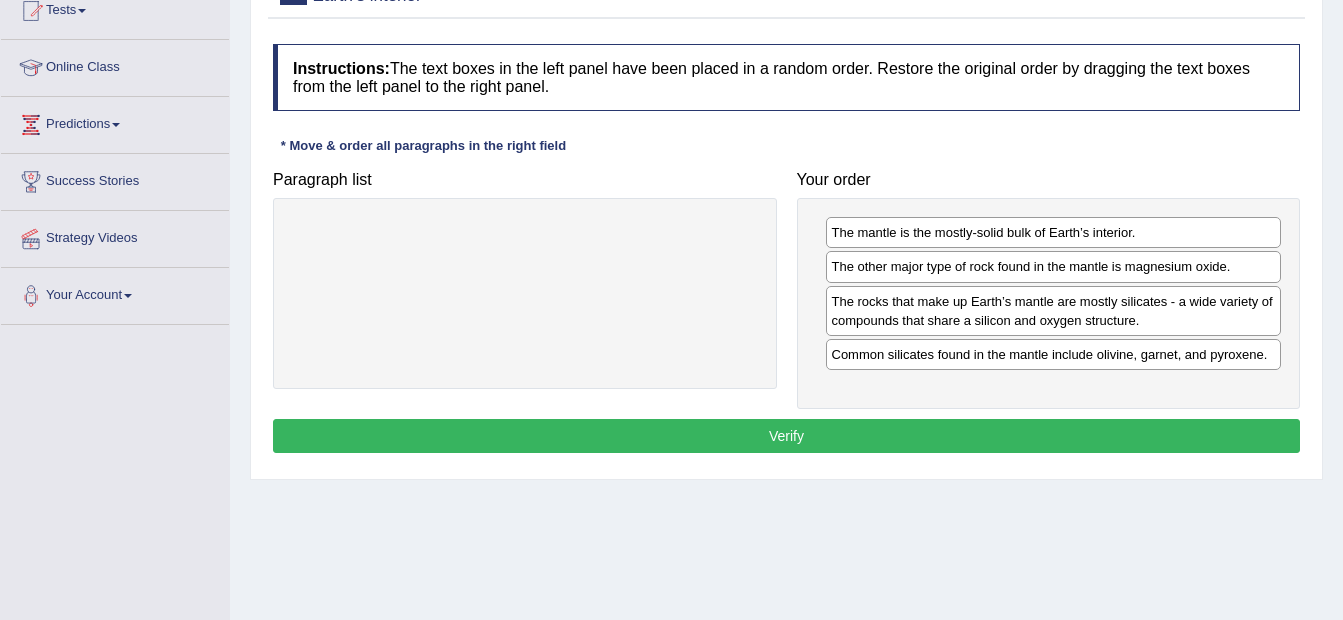 click on "Verify" at bounding box center [786, 436] 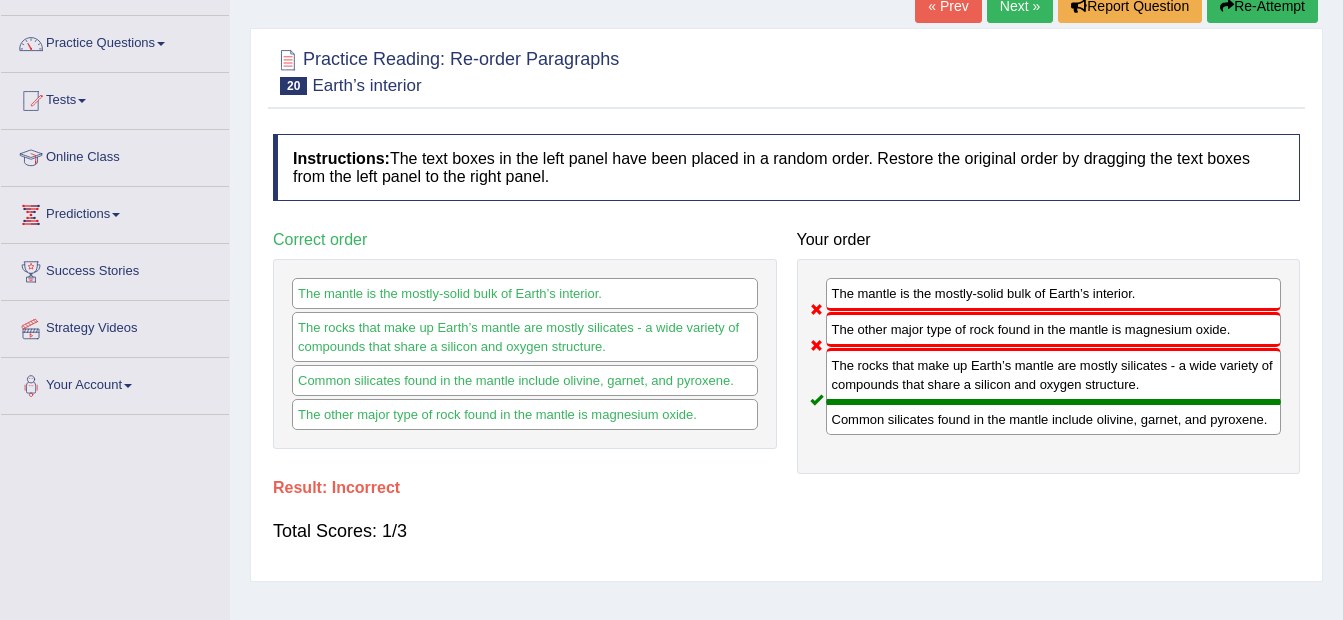 scroll, scrollTop: 130, scrollLeft: 0, axis: vertical 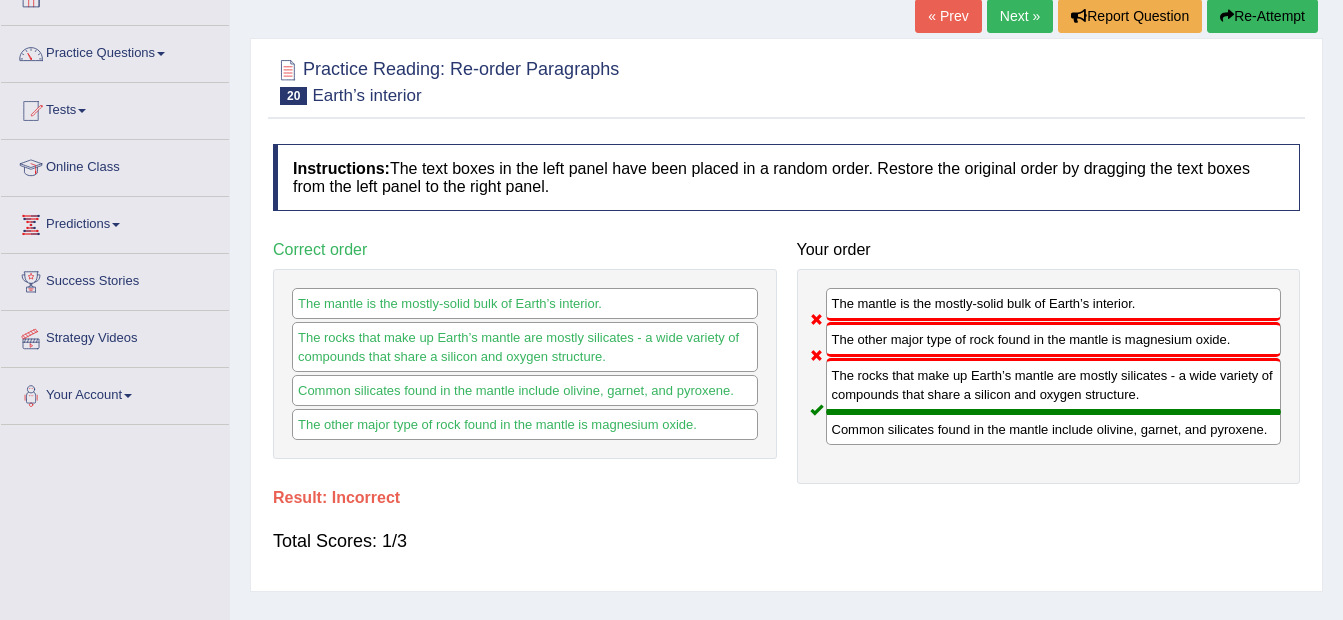 click on "Next »" at bounding box center [1020, 16] 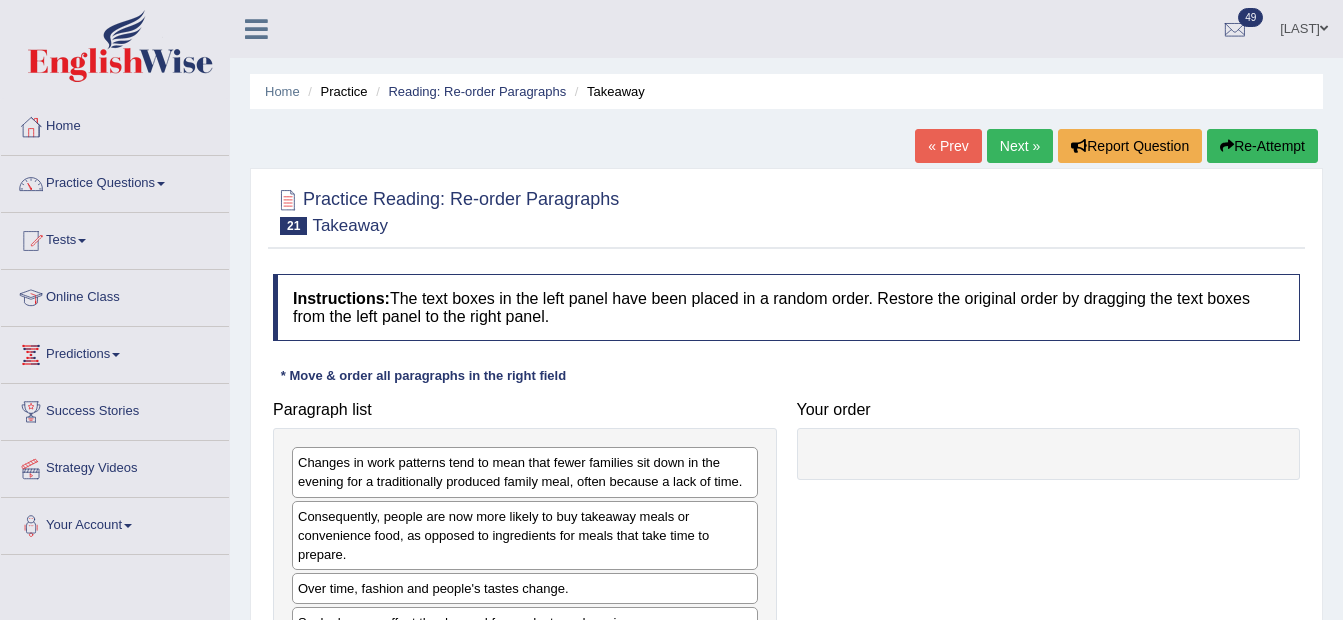 scroll, scrollTop: 100, scrollLeft: 0, axis: vertical 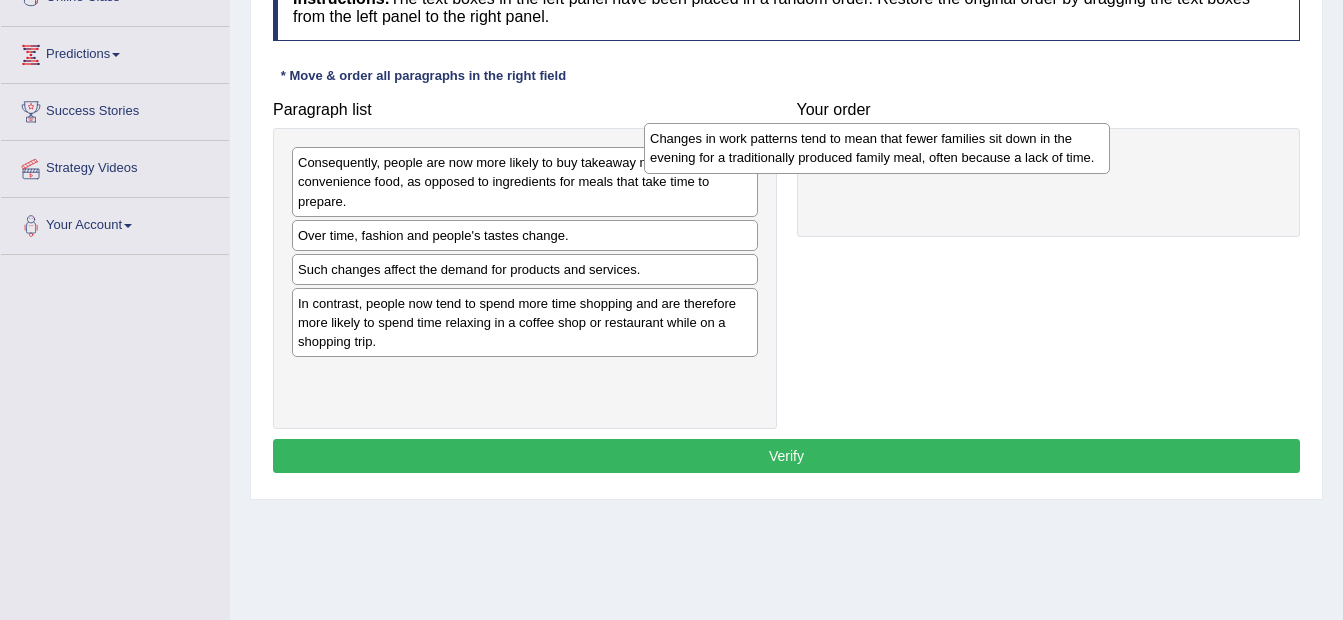 drag, startPoint x: 512, startPoint y: 176, endPoint x: 862, endPoint y: 153, distance: 350.7549 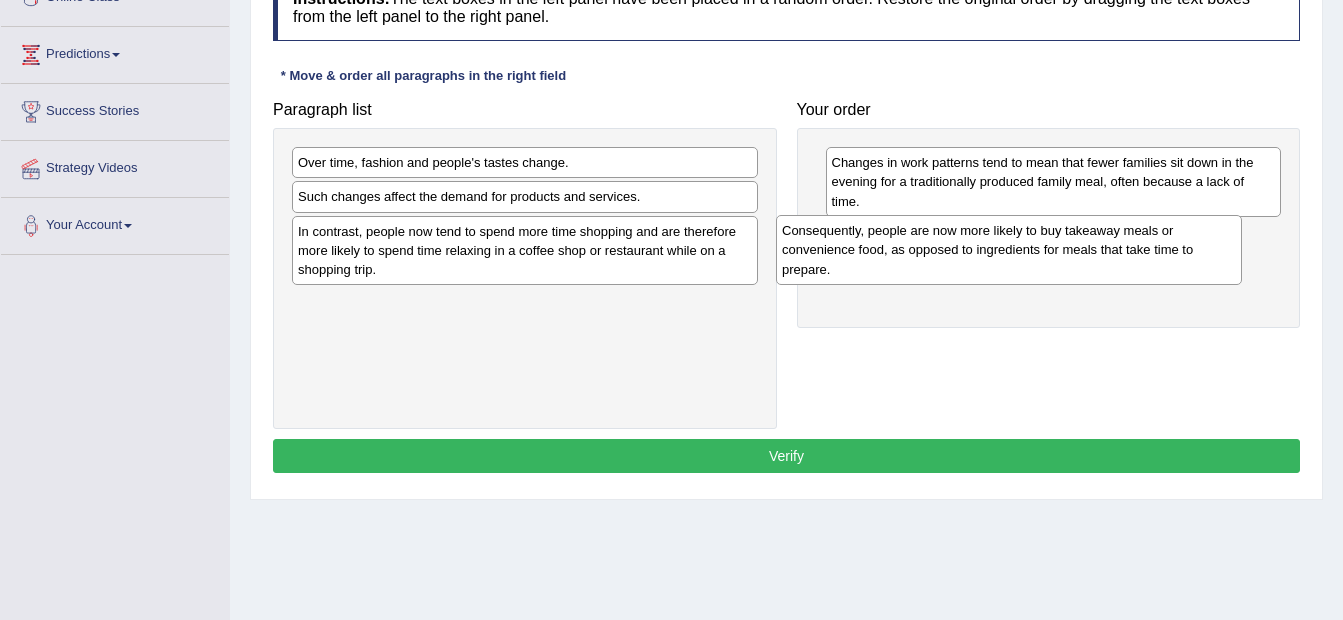 drag, startPoint x: 392, startPoint y: 199, endPoint x: 876, endPoint y: 267, distance: 488.7535 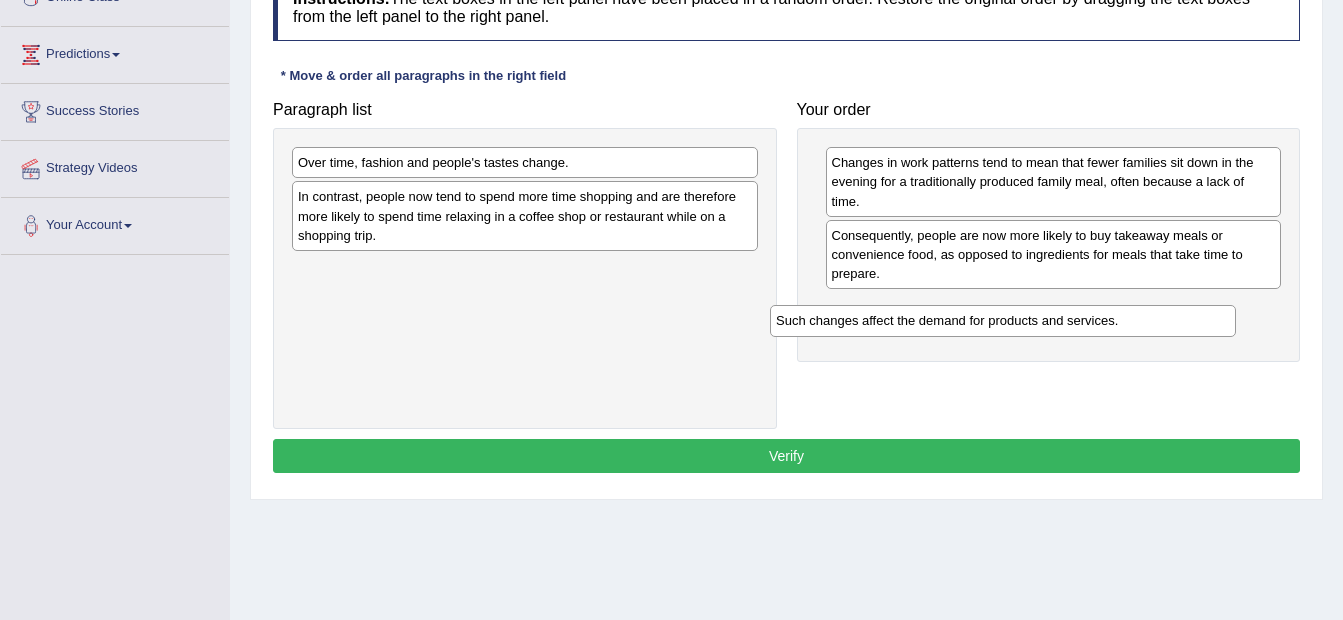 drag, startPoint x: 499, startPoint y: 210, endPoint x: 977, endPoint y: 334, distance: 493.82184 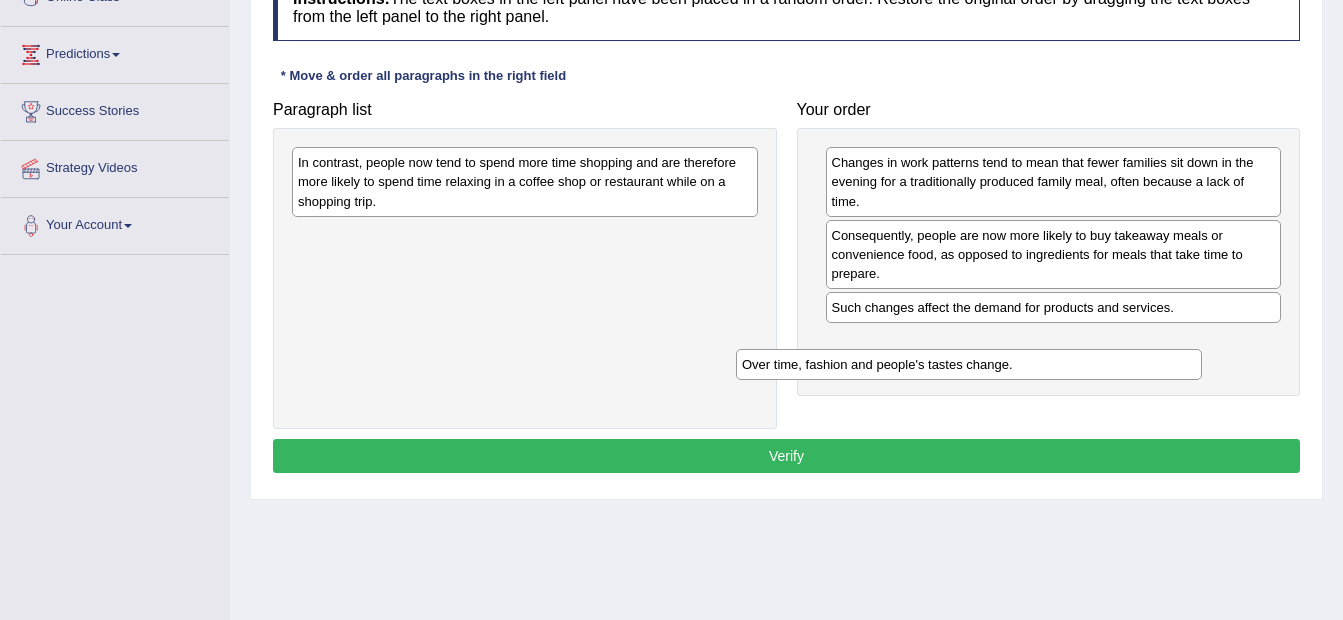 drag, startPoint x: 481, startPoint y: 170, endPoint x: 925, endPoint y: 372, distance: 487.79092 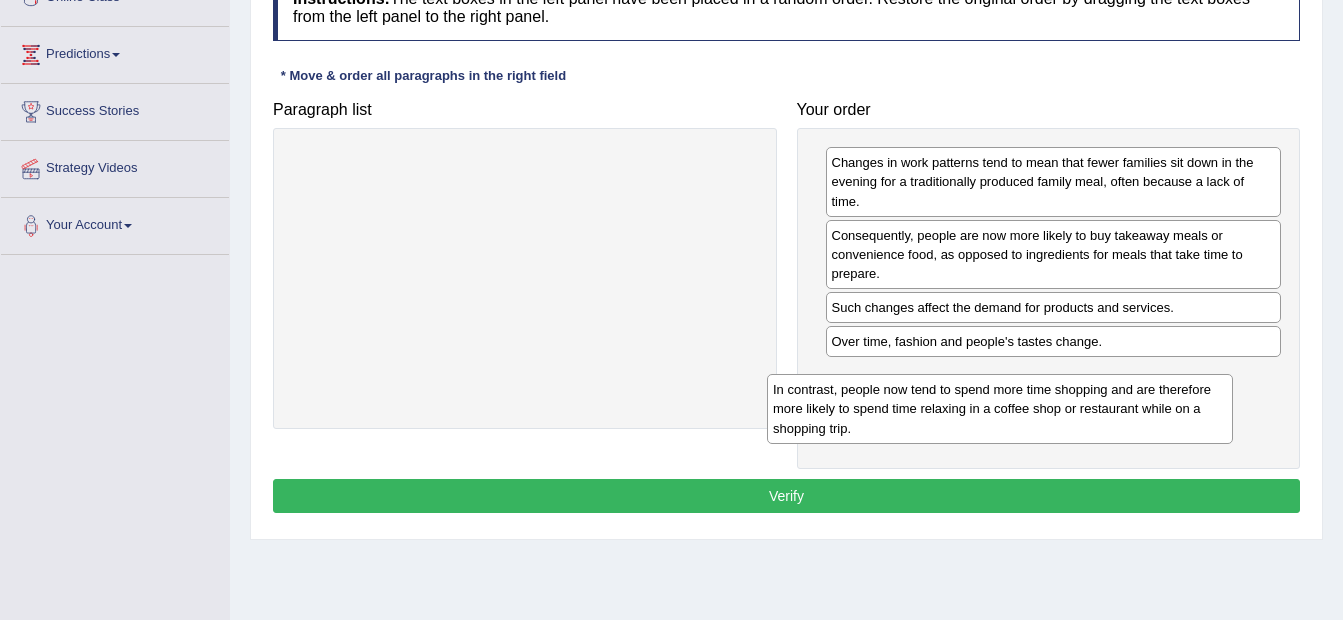 drag, startPoint x: 554, startPoint y: 208, endPoint x: 1002, endPoint y: 410, distance: 491.43463 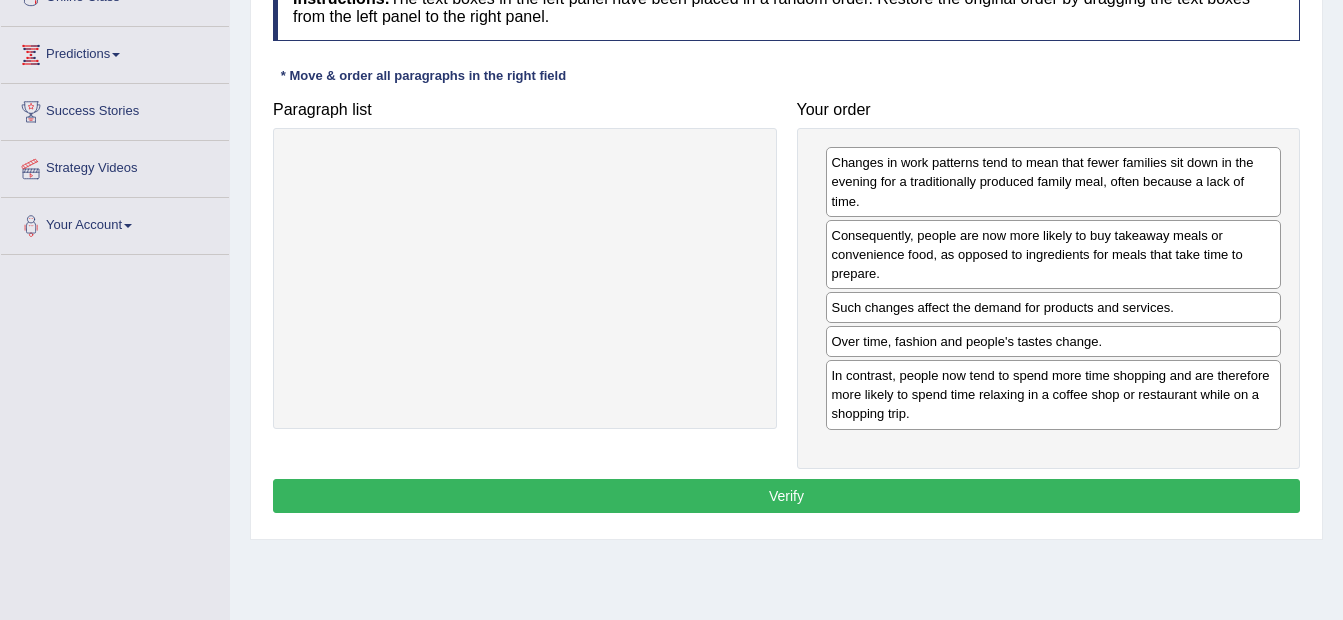 click on "Verify" at bounding box center (786, 496) 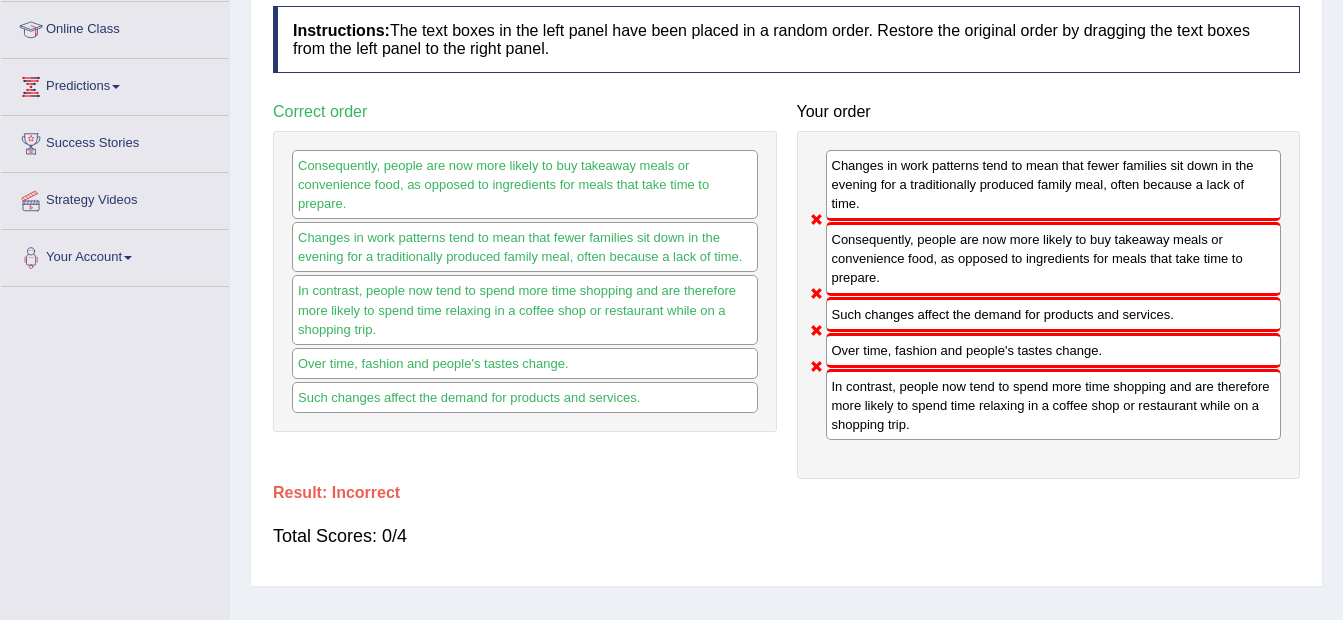 scroll, scrollTop: 300, scrollLeft: 0, axis: vertical 